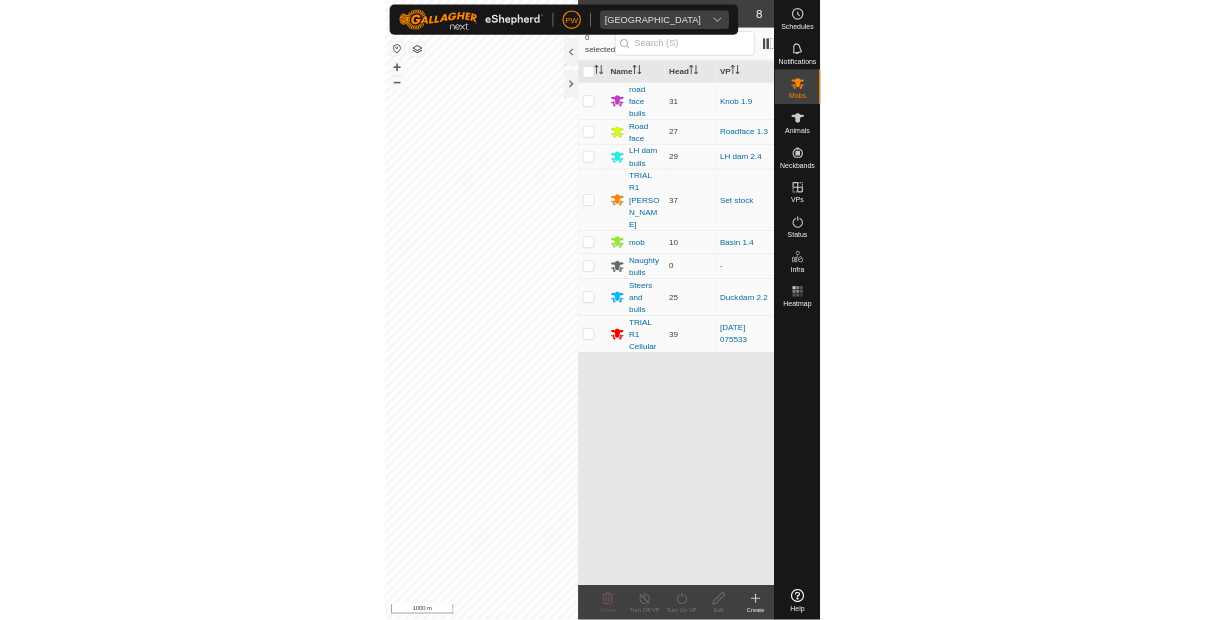scroll, scrollTop: 0, scrollLeft: 0, axis: both 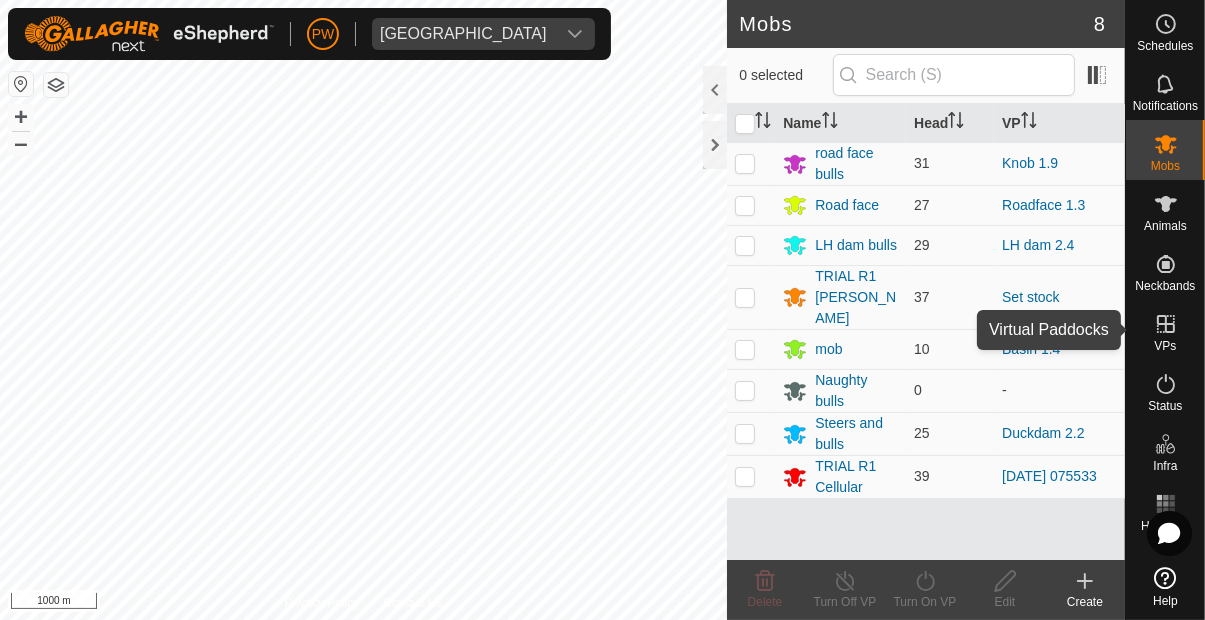 click 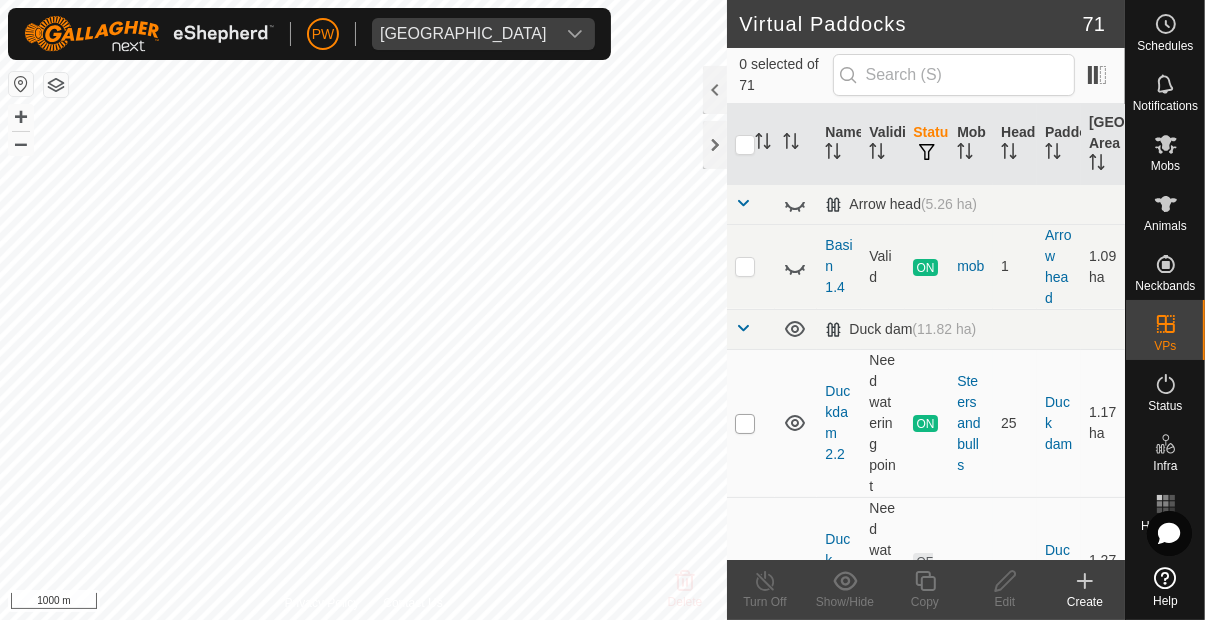 click at bounding box center [745, 424] 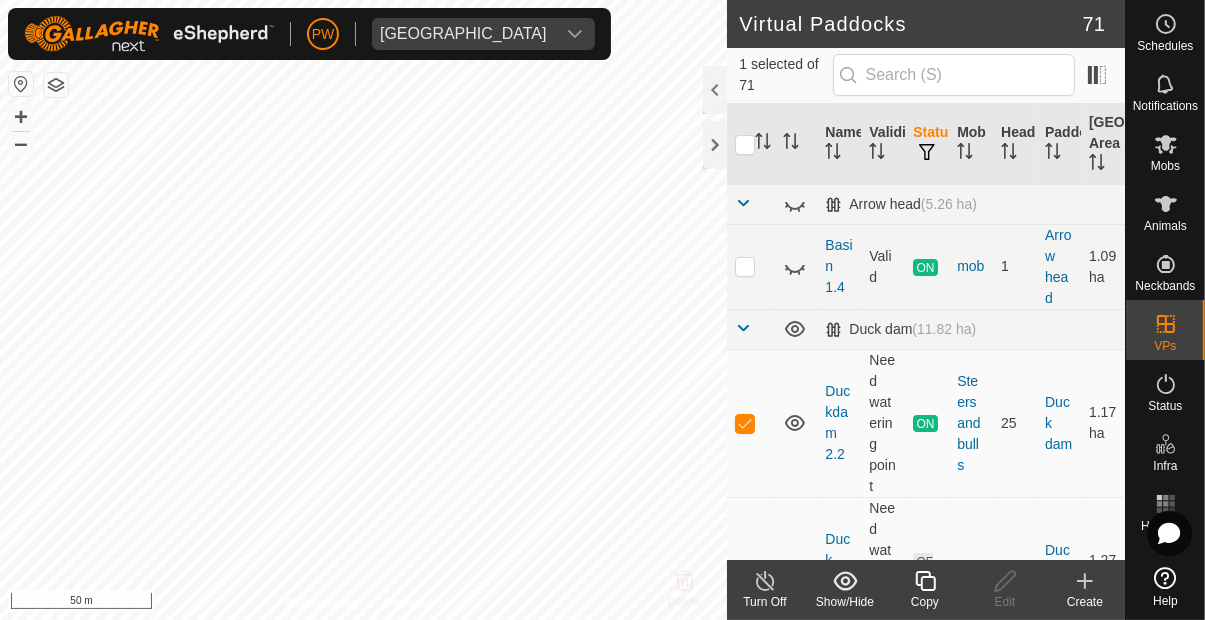 click 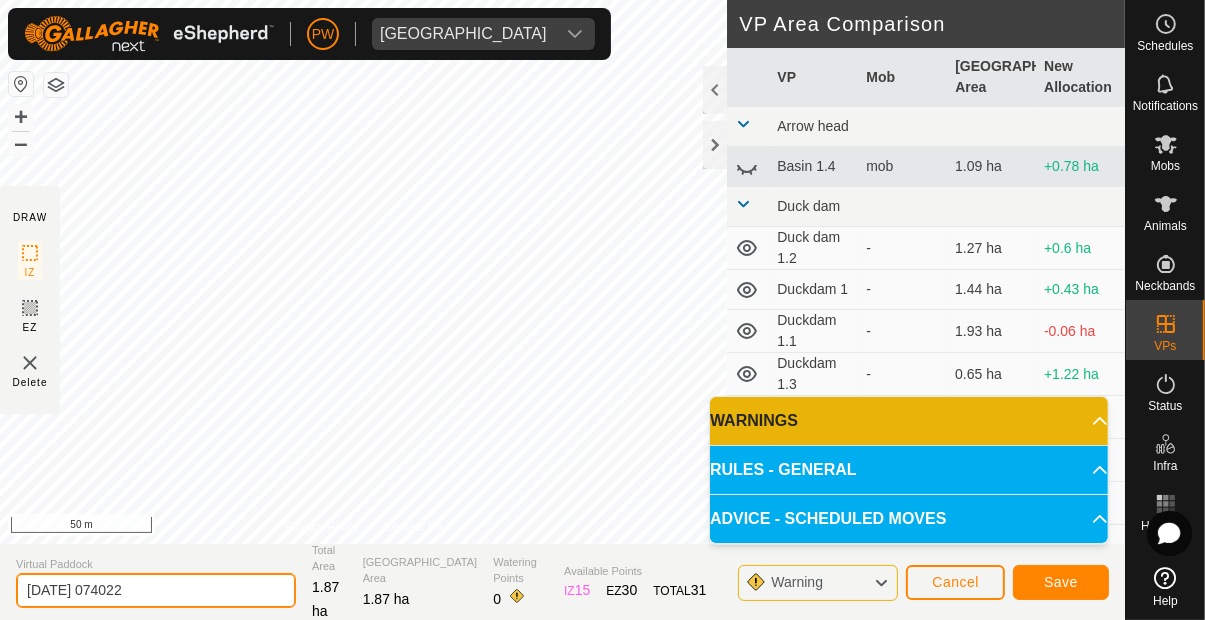 click on "[DATE] 074022" 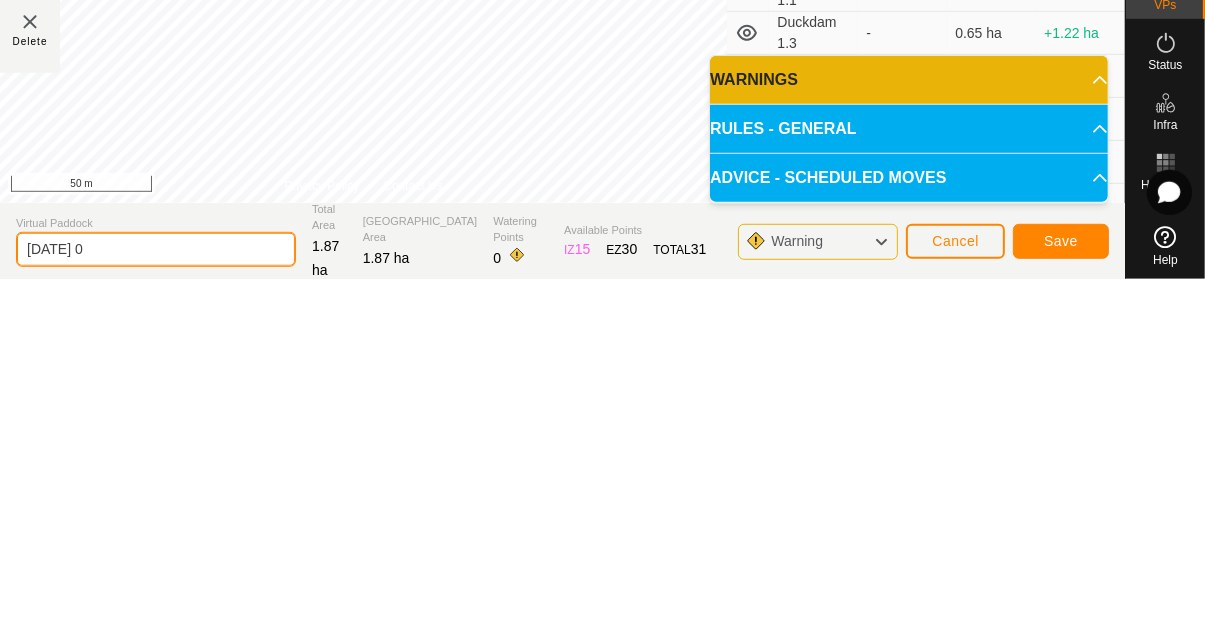 type on "[DATE]" 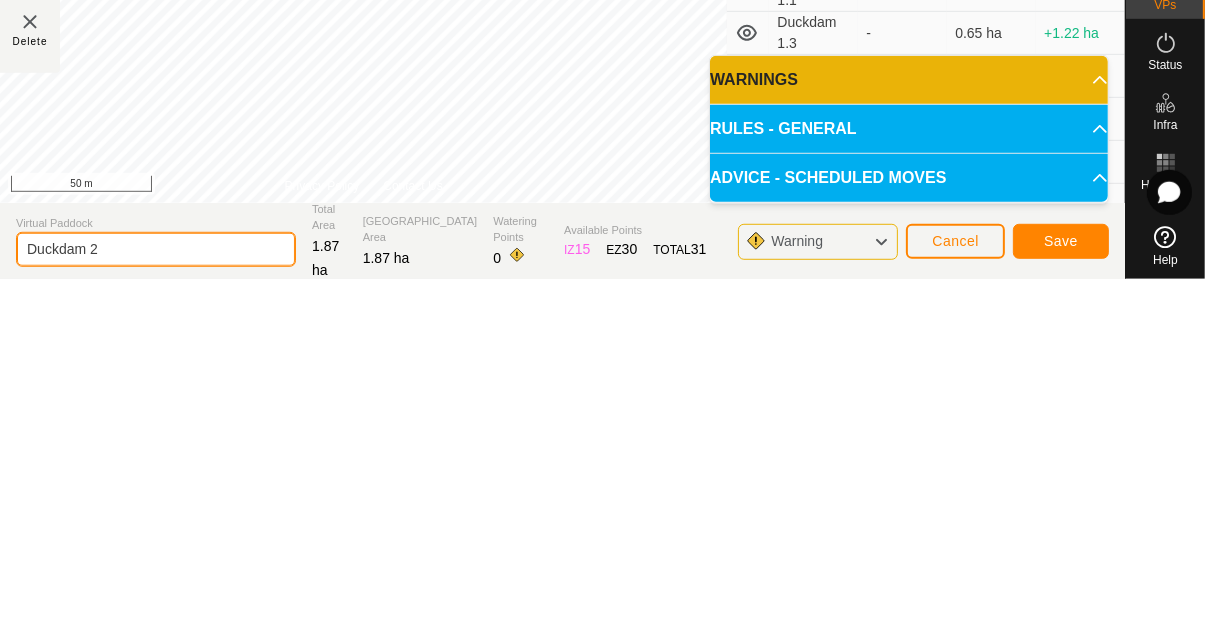 type on "Duckdam 2" 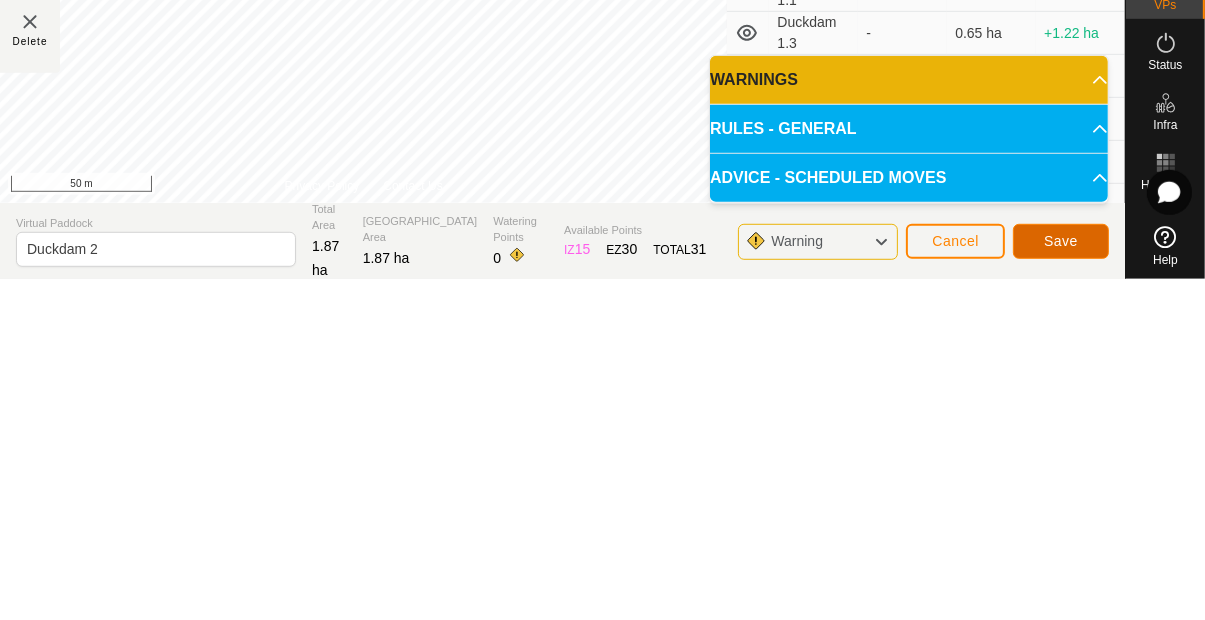 click on "Save" 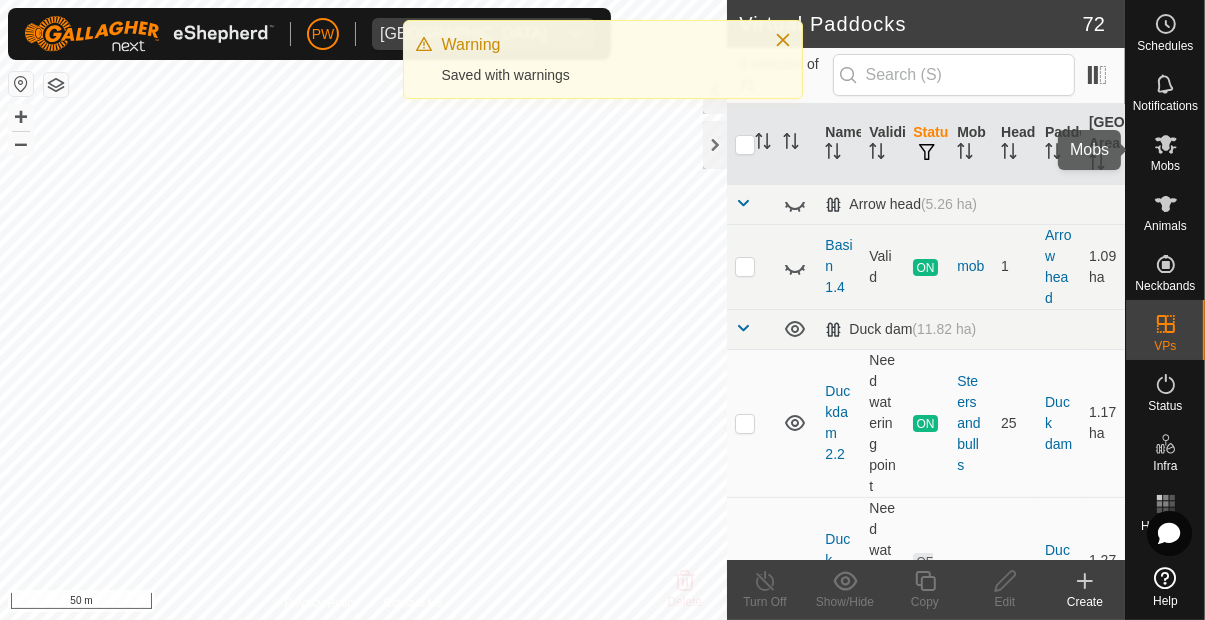click at bounding box center [1166, 144] 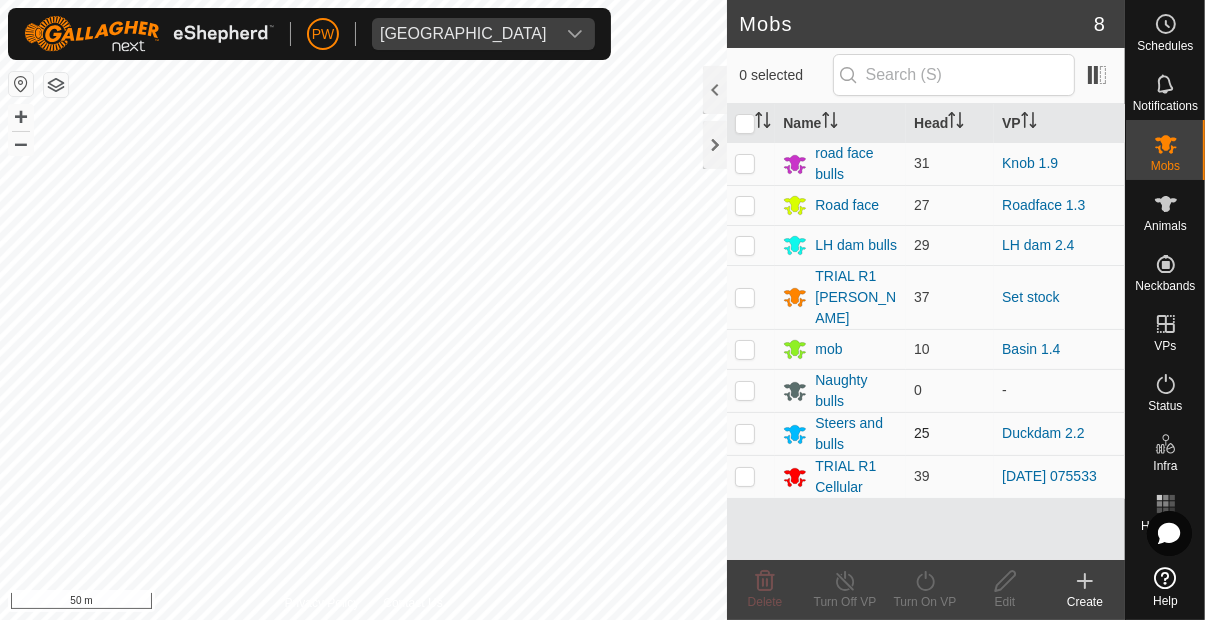 click at bounding box center (745, 433) 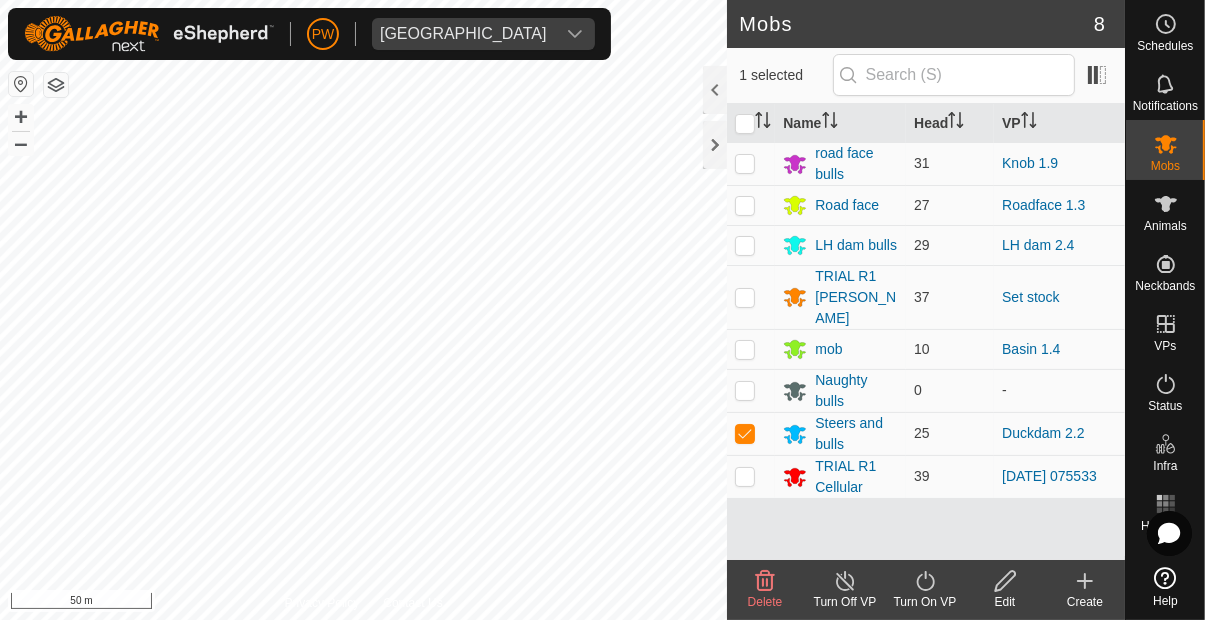 click on "Turn On VP" 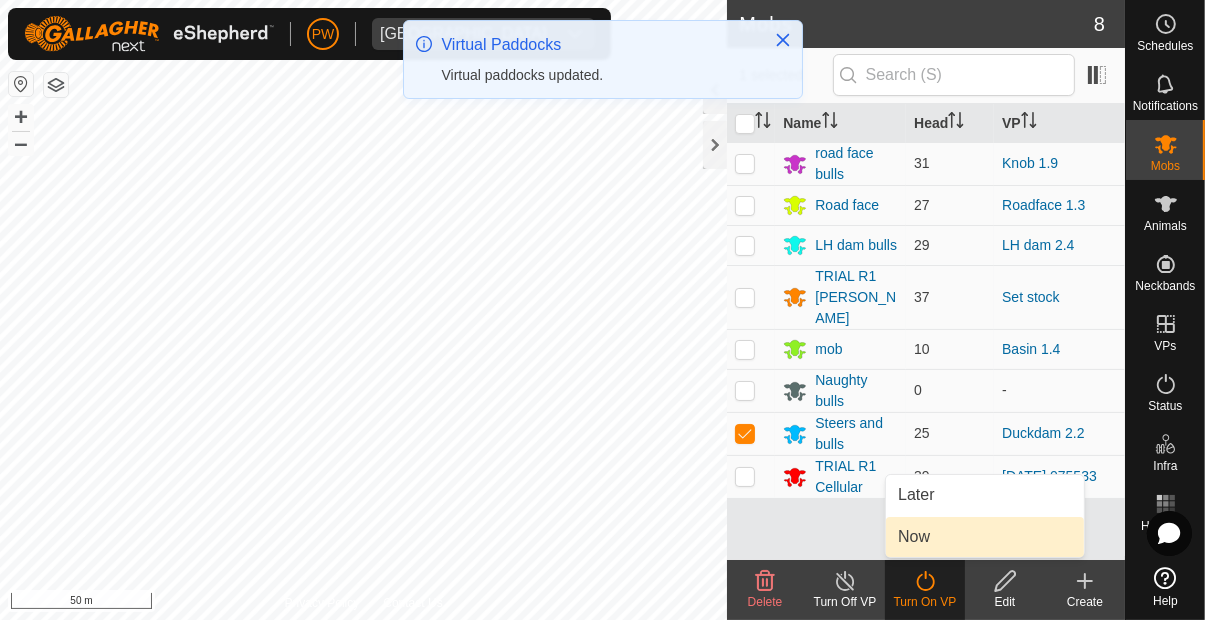 click on "Now" at bounding box center [914, 537] 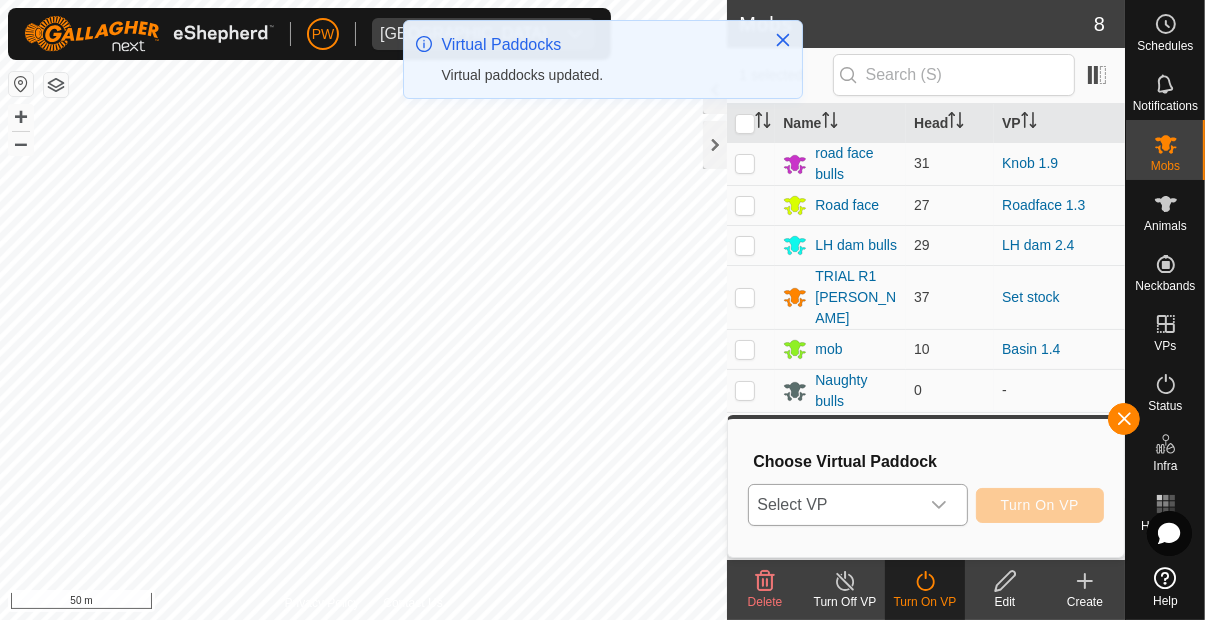 click 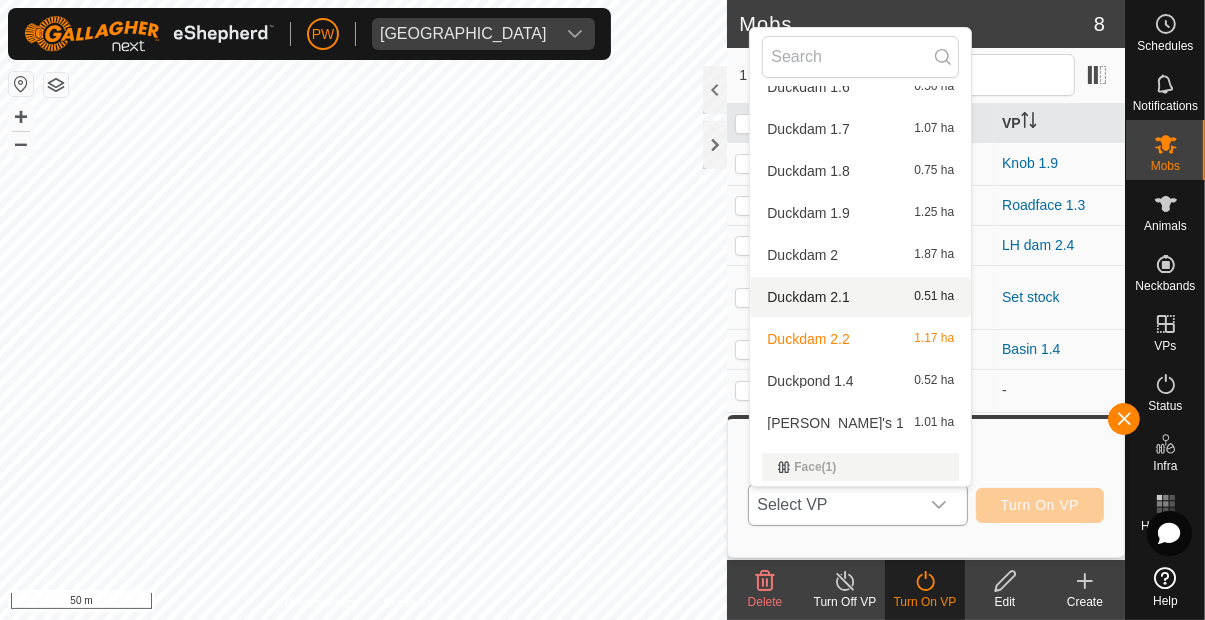 scroll, scrollTop: 404, scrollLeft: 0, axis: vertical 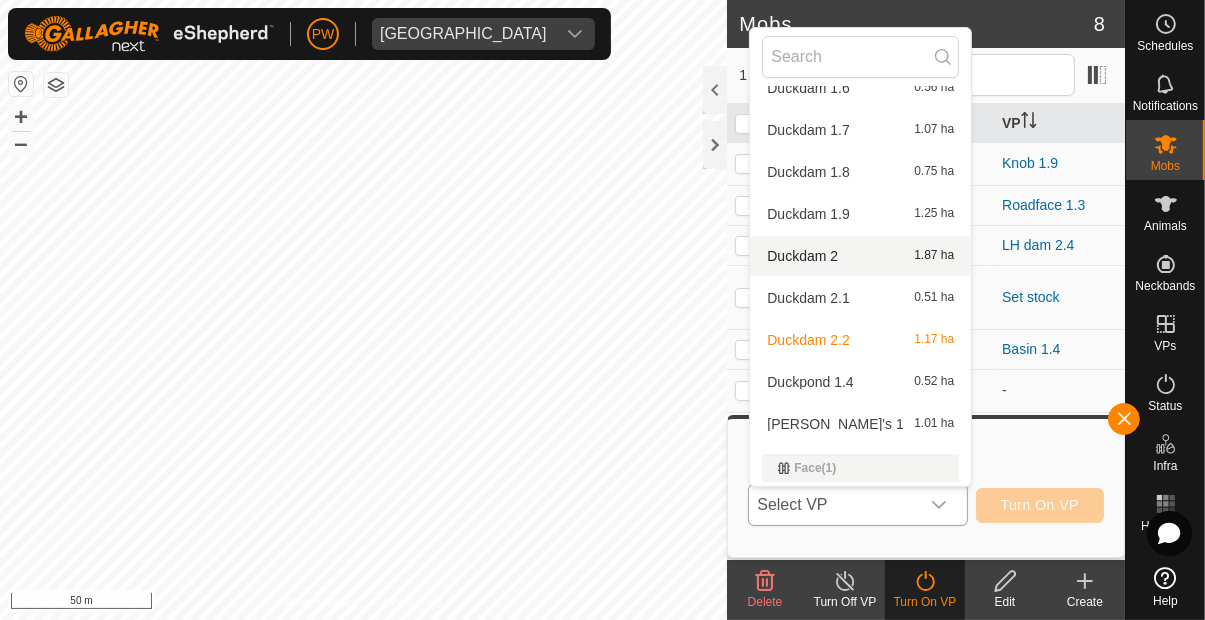 click on "Duckdam 2  1.87 ha" at bounding box center (860, 256) 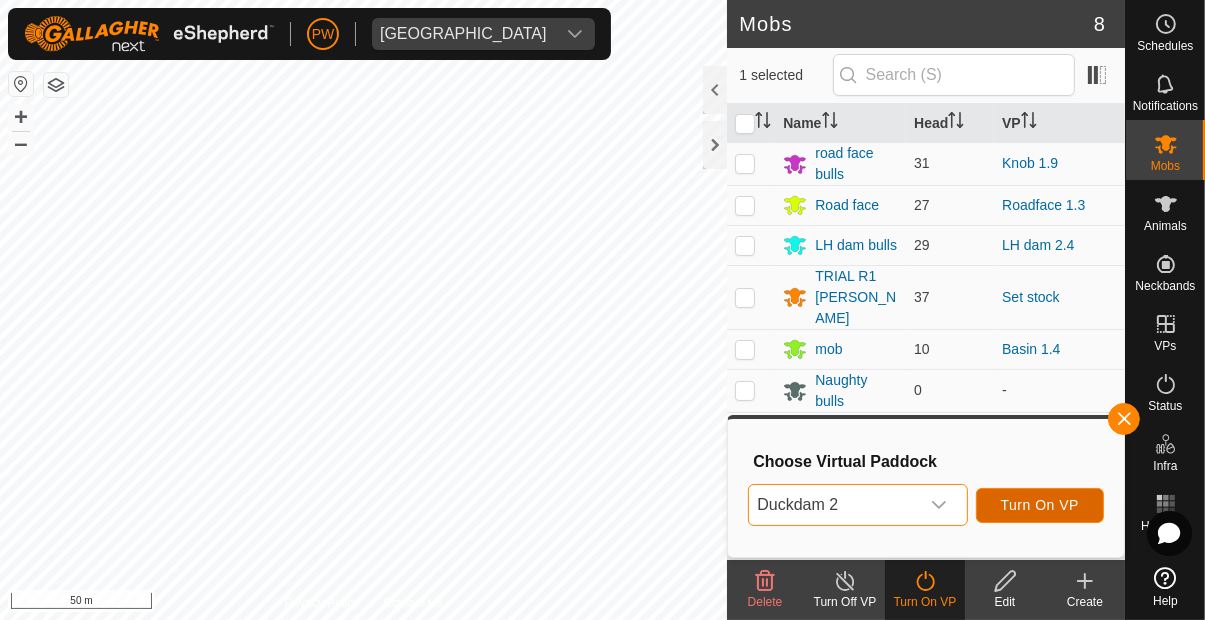 click on "Turn On VP" at bounding box center [1040, 505] 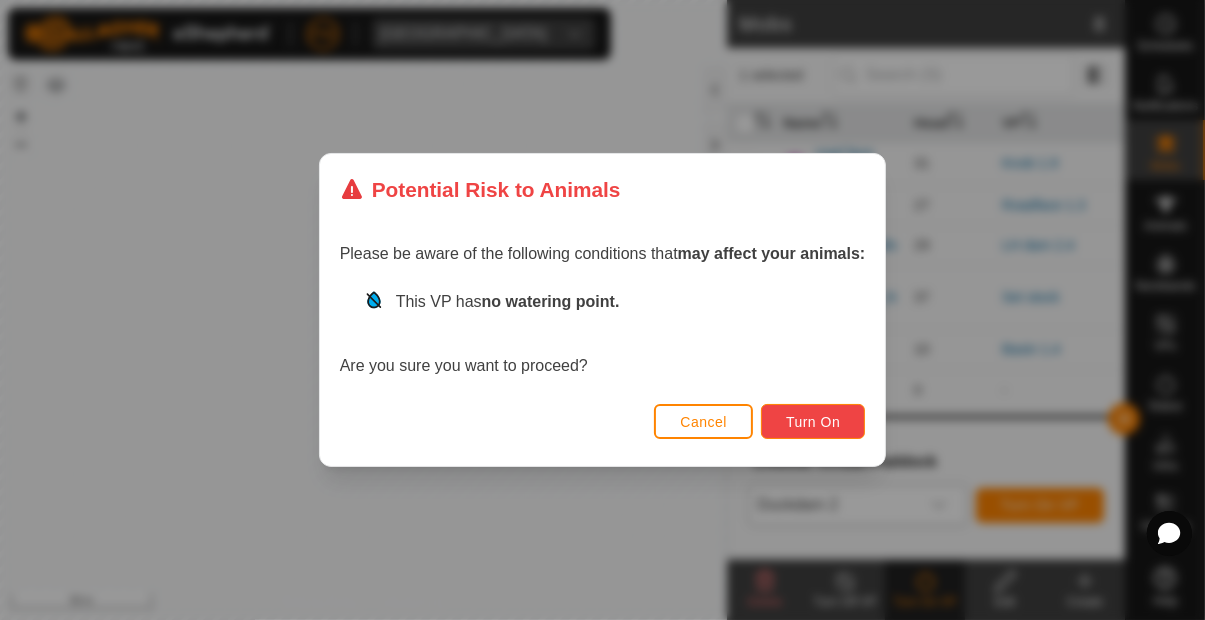 click on "Turn On" at bounding box center [813, 422] 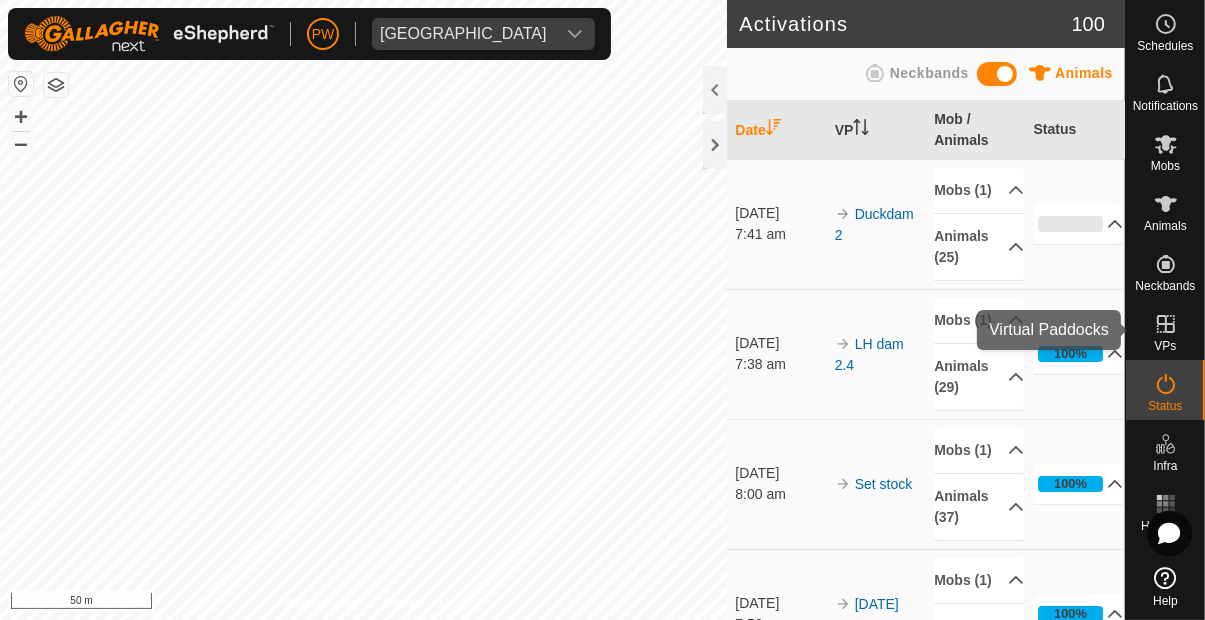 click 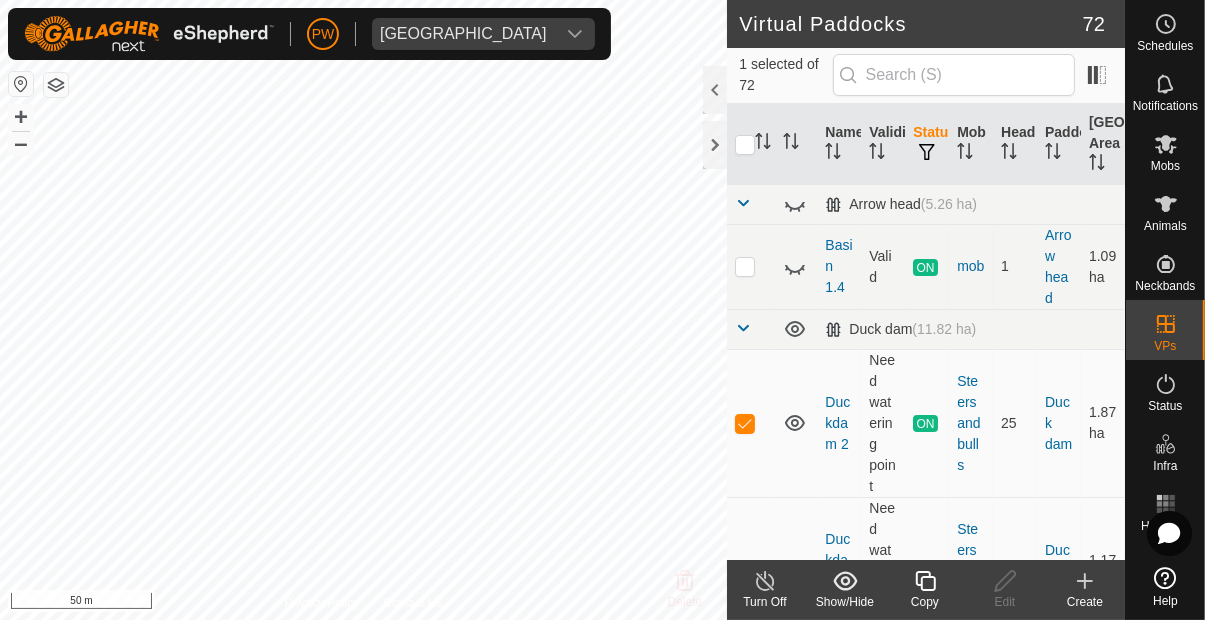 click at bounding box center [745, 424] 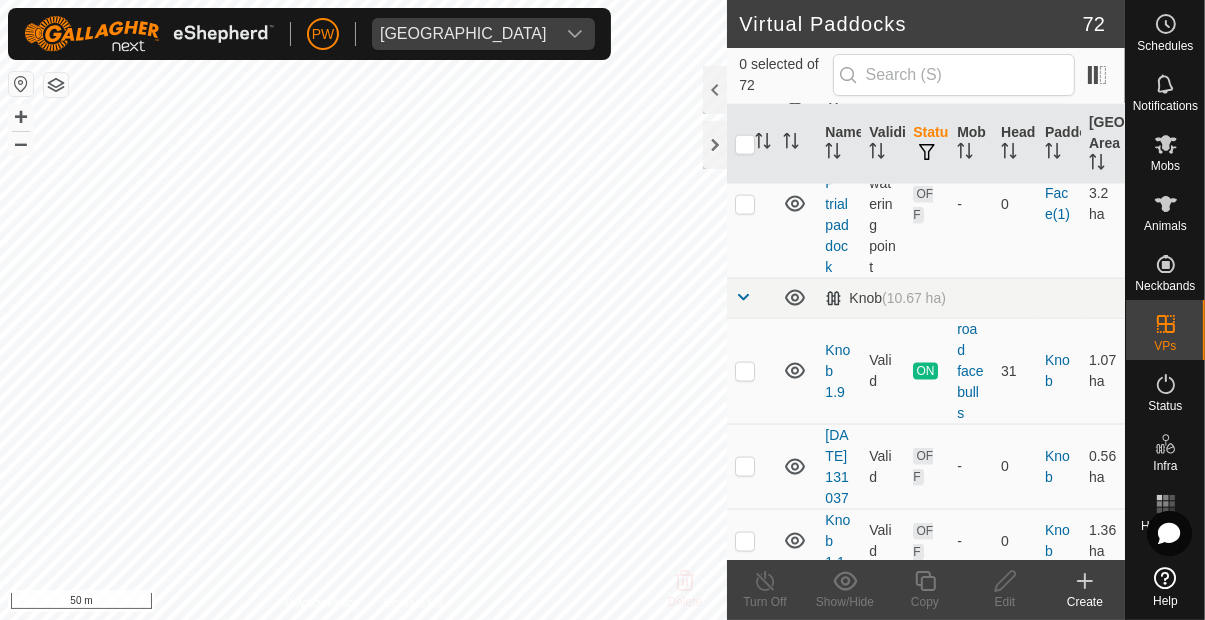 scroll, scrollTop: 2516, scrollLeft: 0, axis: vertical 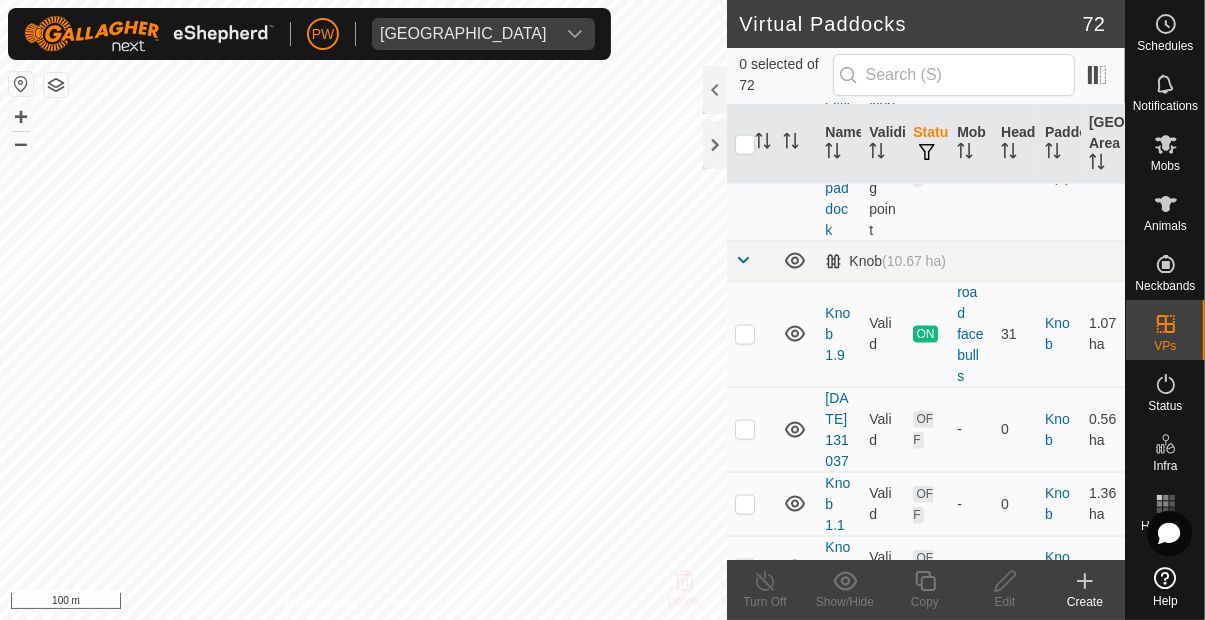 click at bounding box center (745, 335) 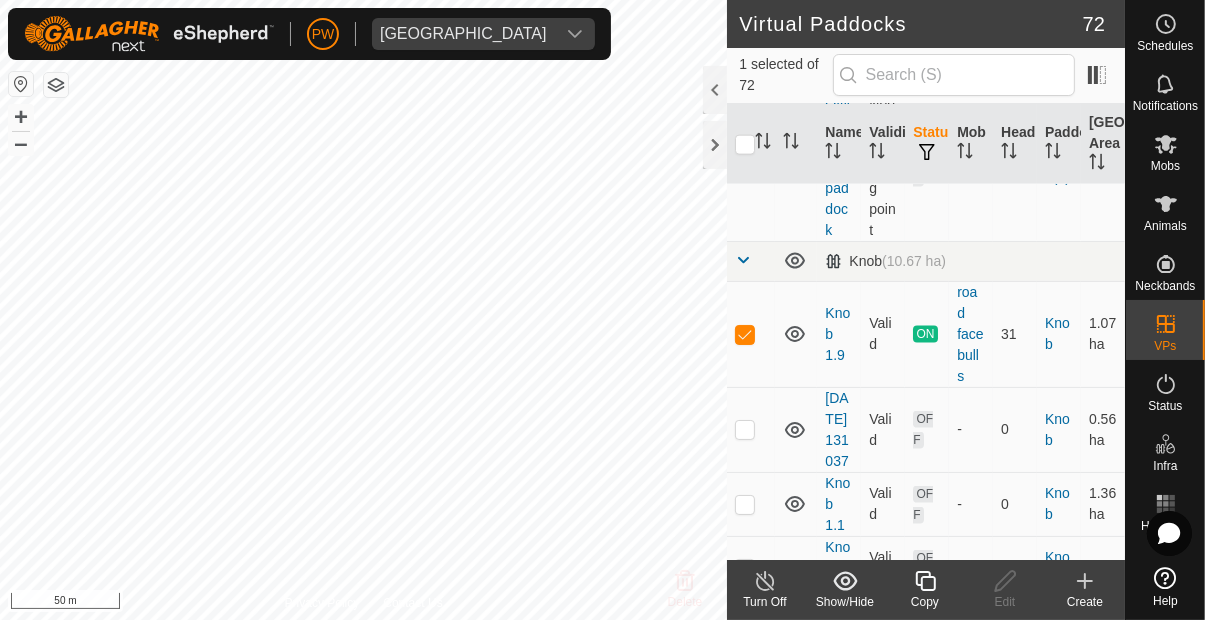 click 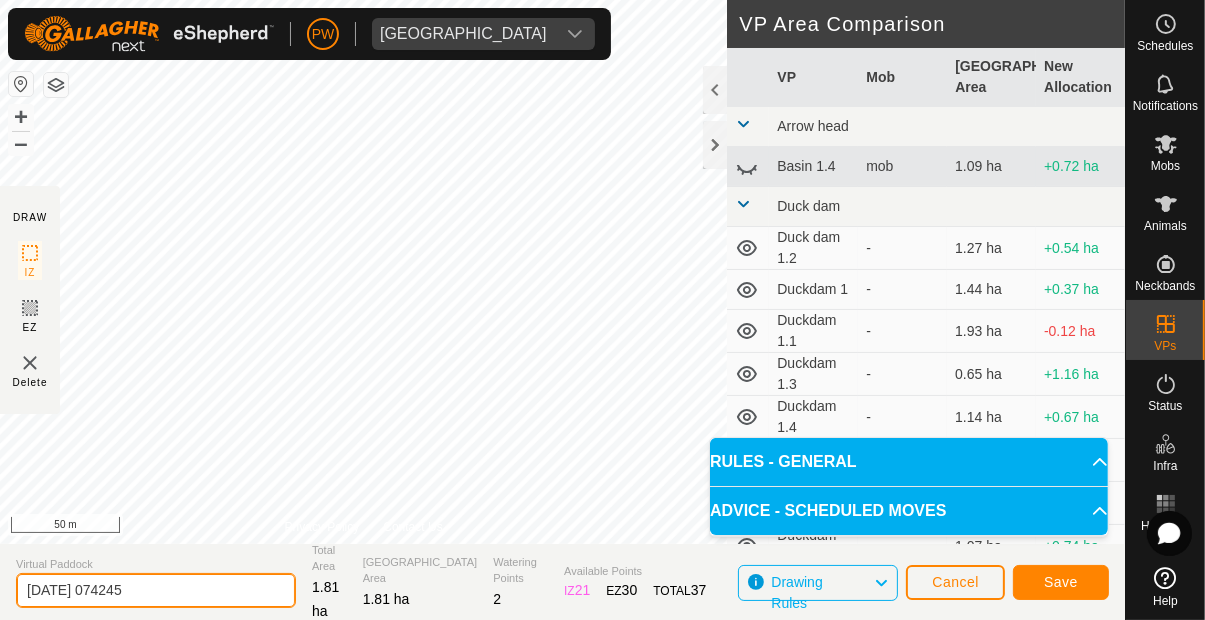 click on "[DATE] 074245" 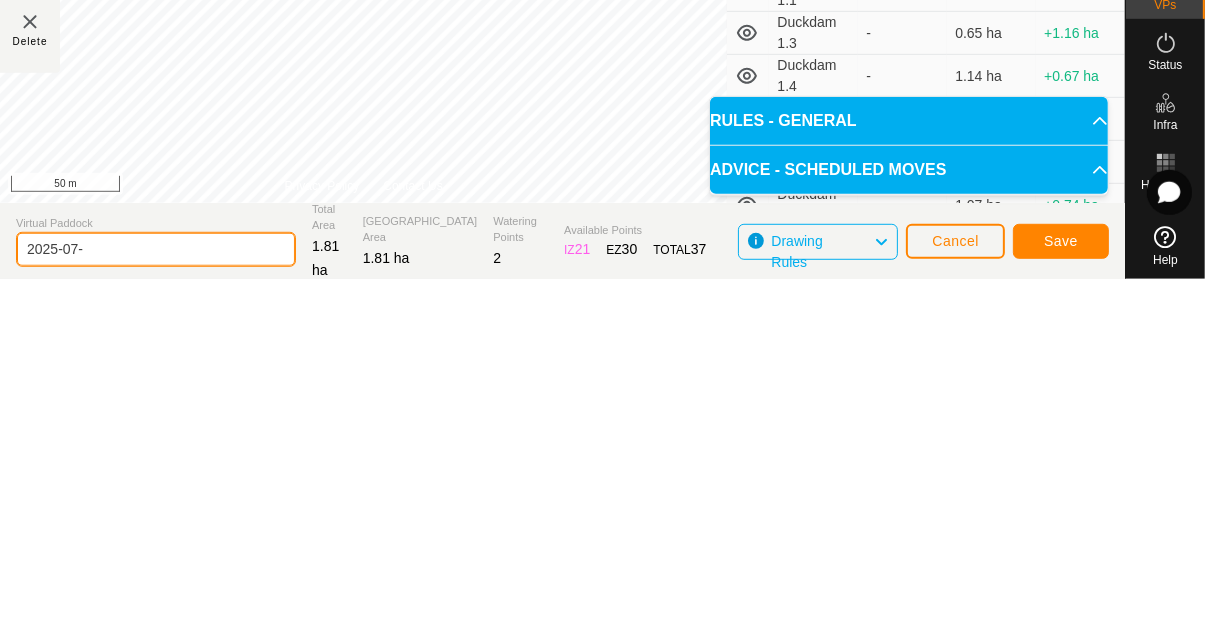 type on "2025-07" 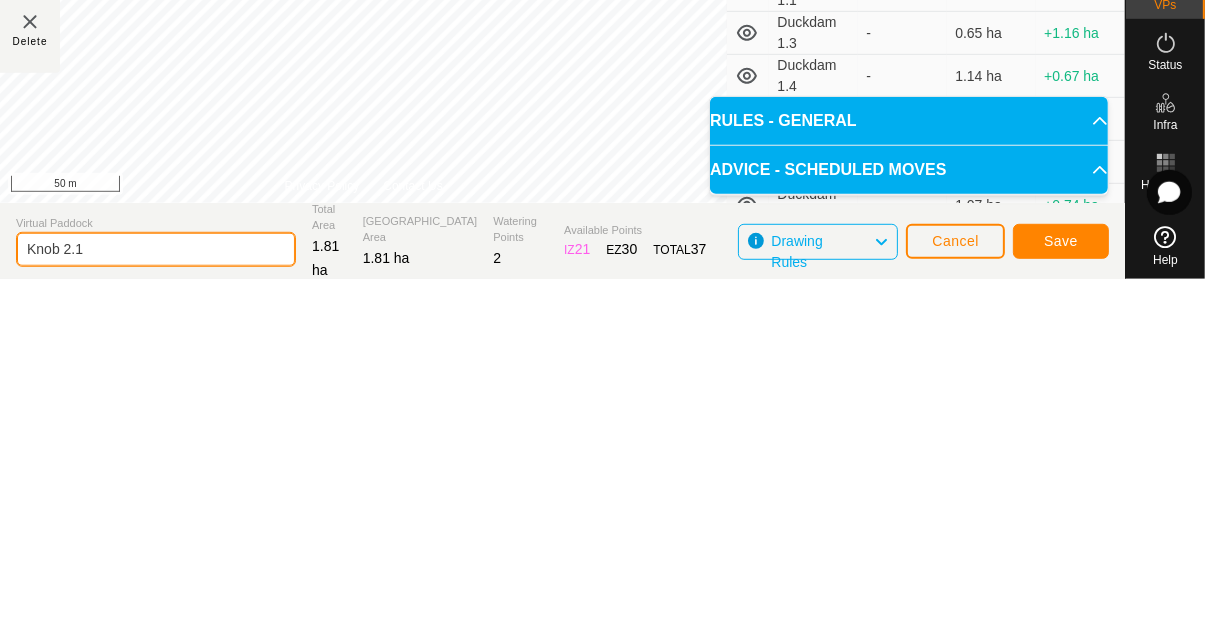 type on "Knob 2.1" 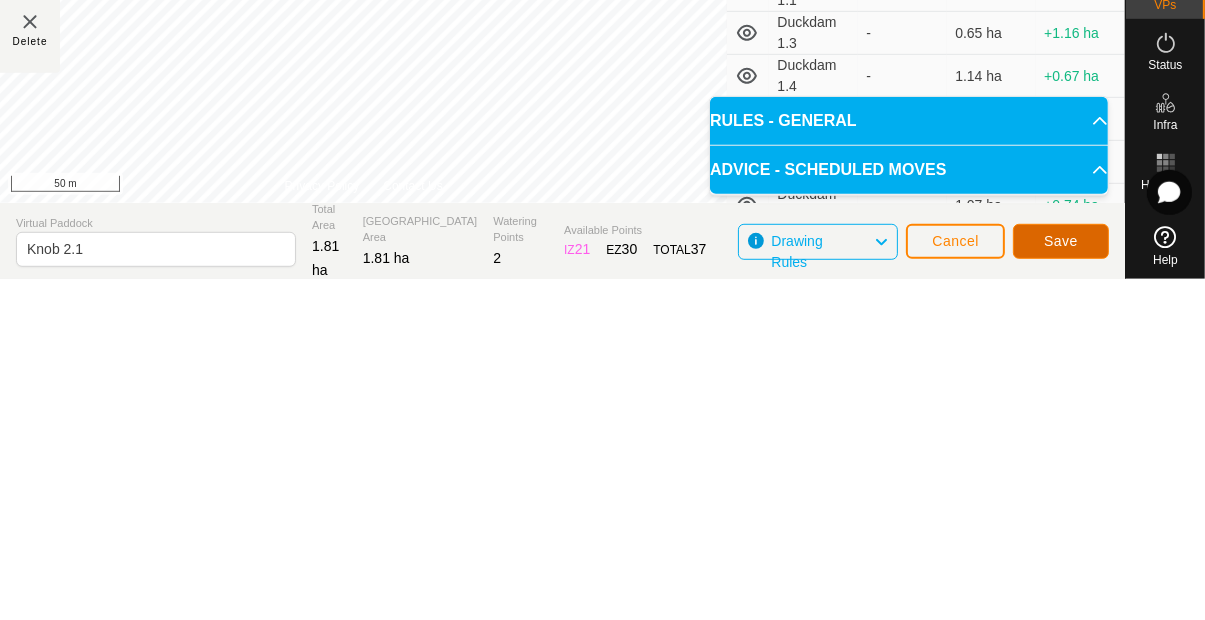 click on "Save" 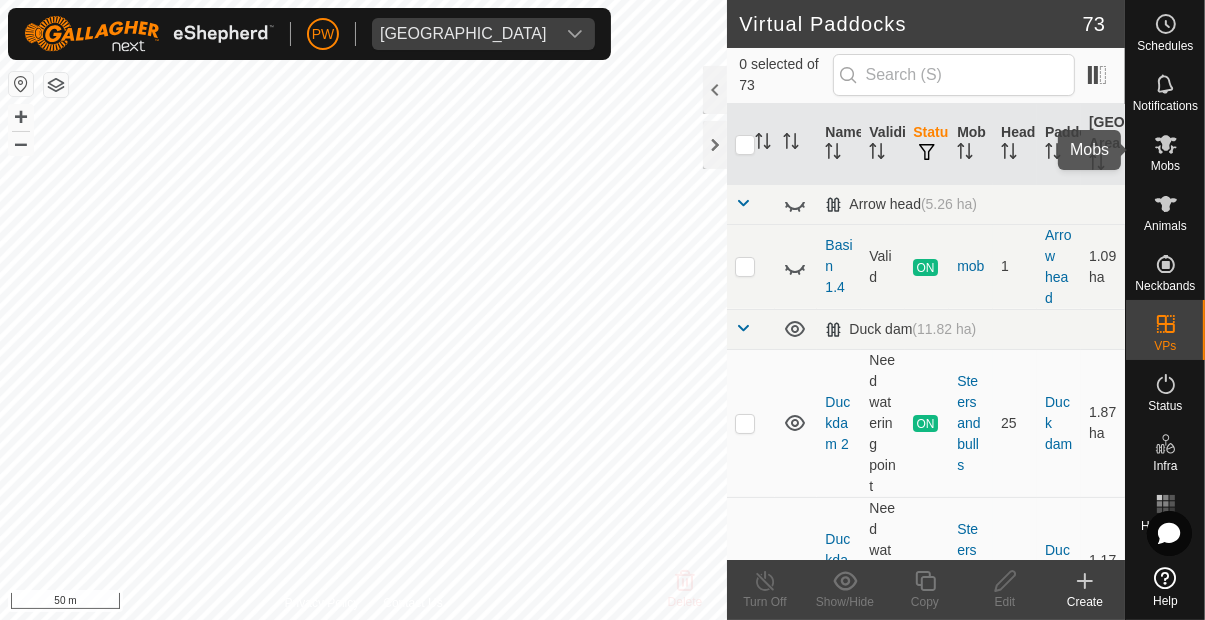 click 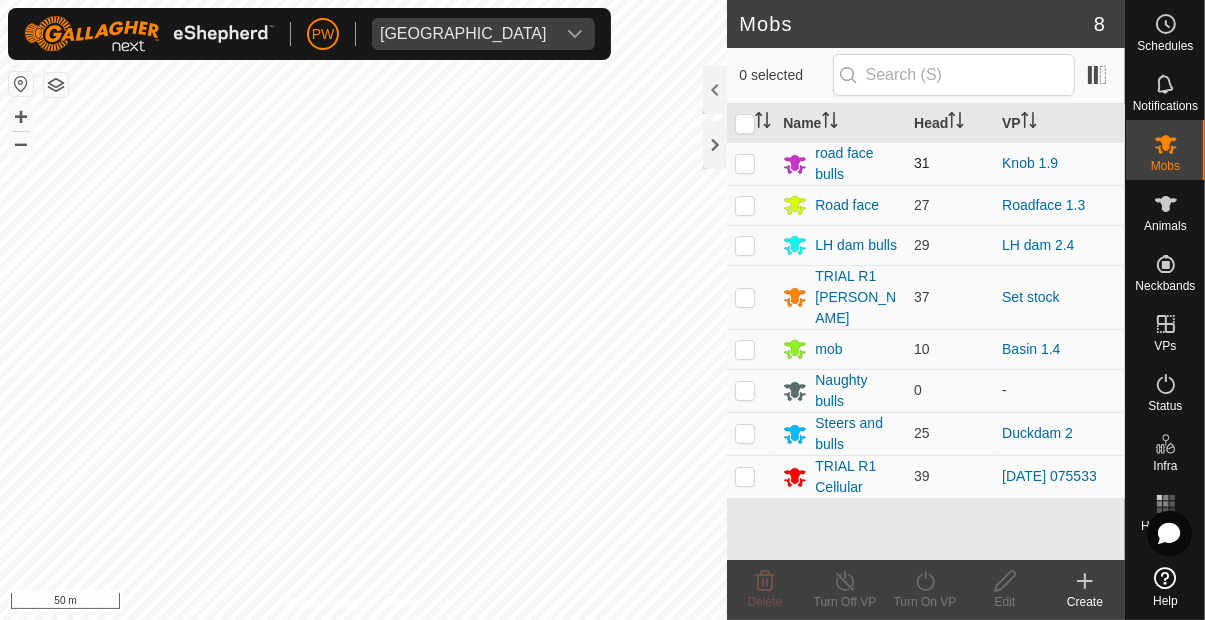 click at bounding box center [745, 163] 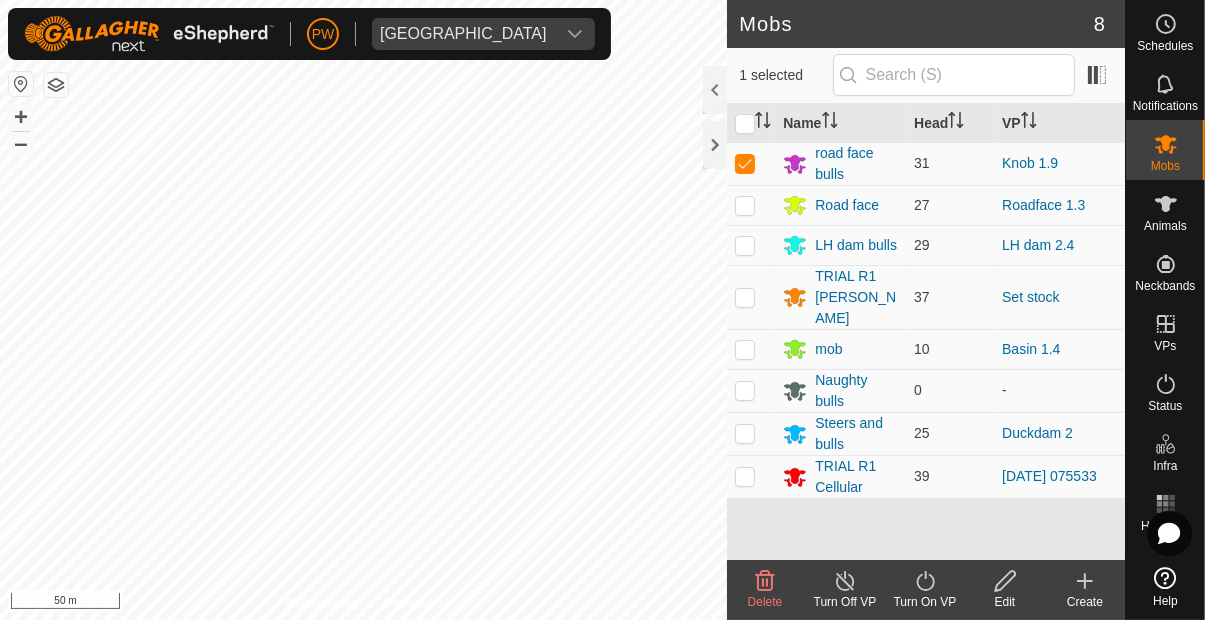 click on "Turn On VP" 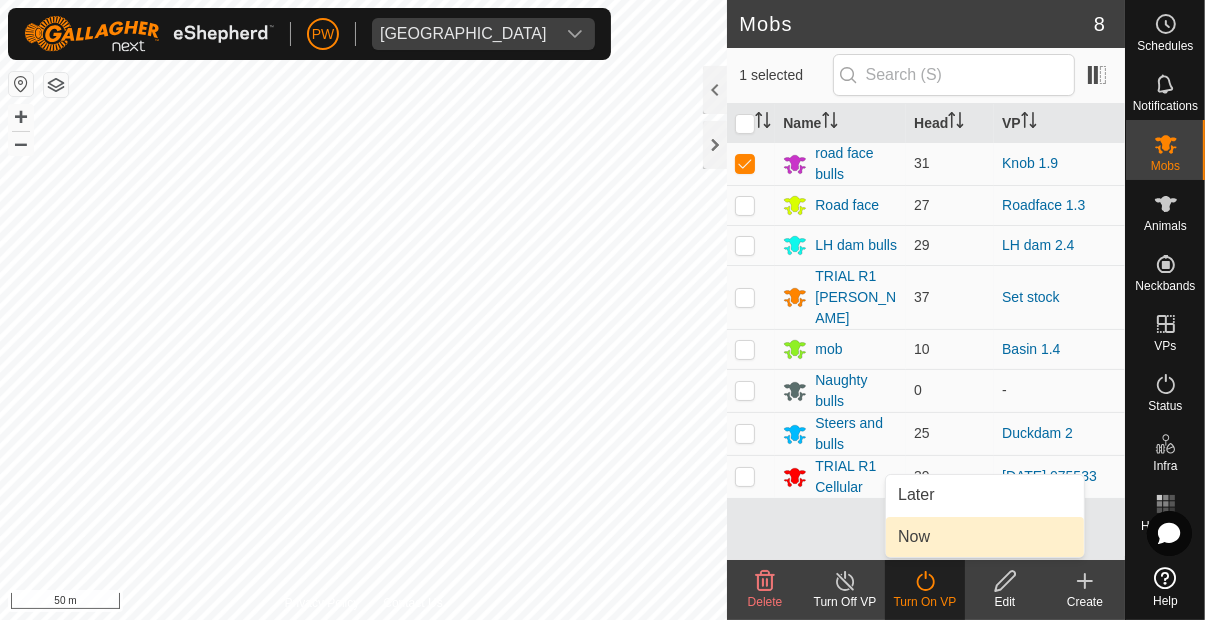 click on "Now" at bounding box center [914, 537] 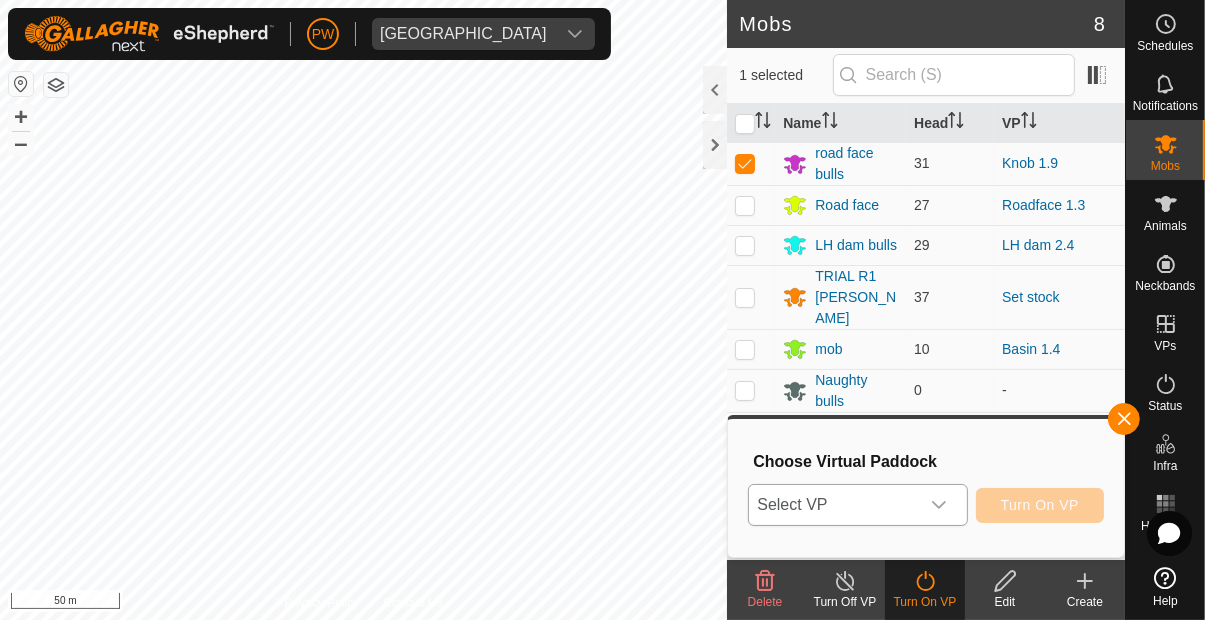 click 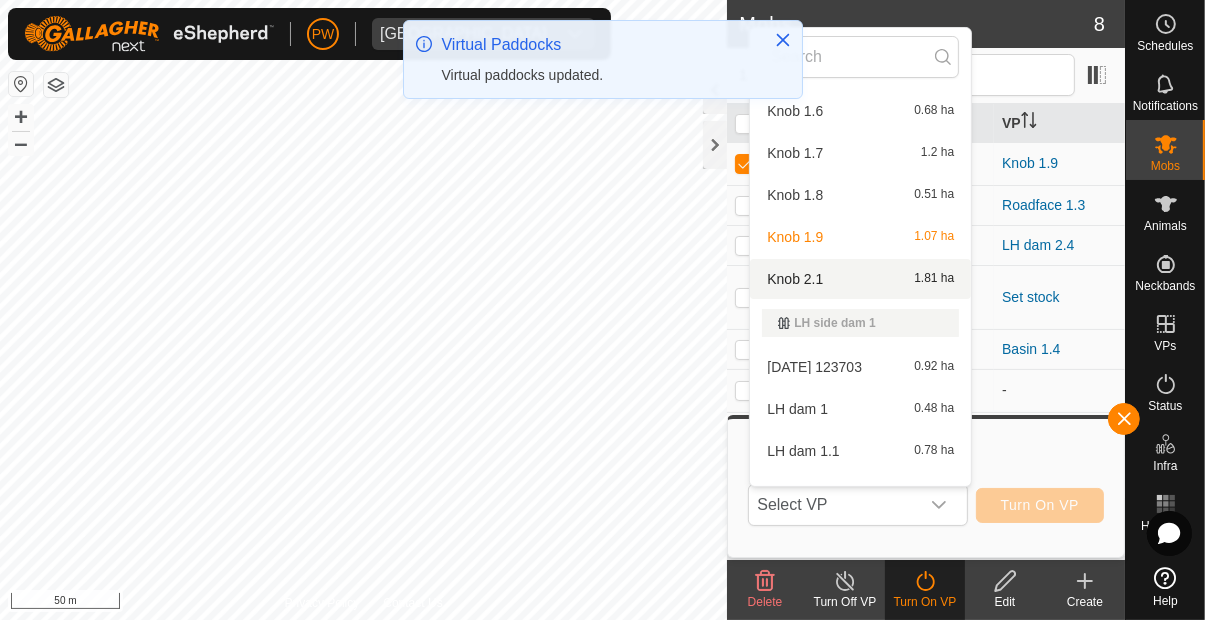 scroll, scrollTop: 1143, scrollLeft: 0, axis: vertical 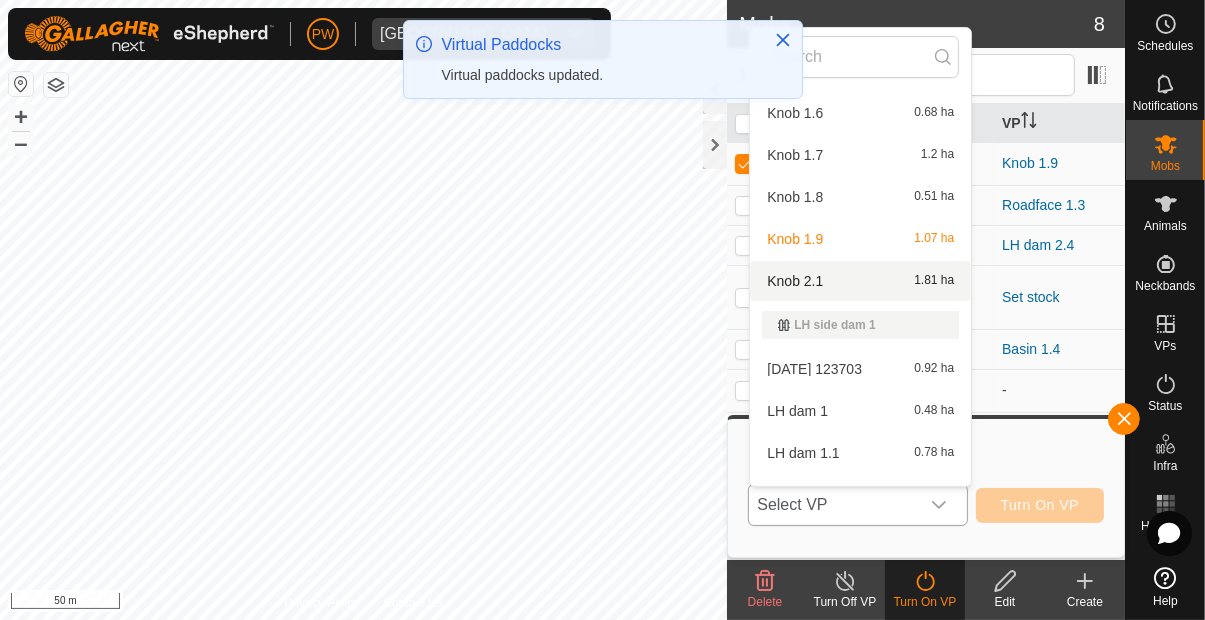 click on "Knob 2.1  1.81 ha" at bounding box center (860, 281) 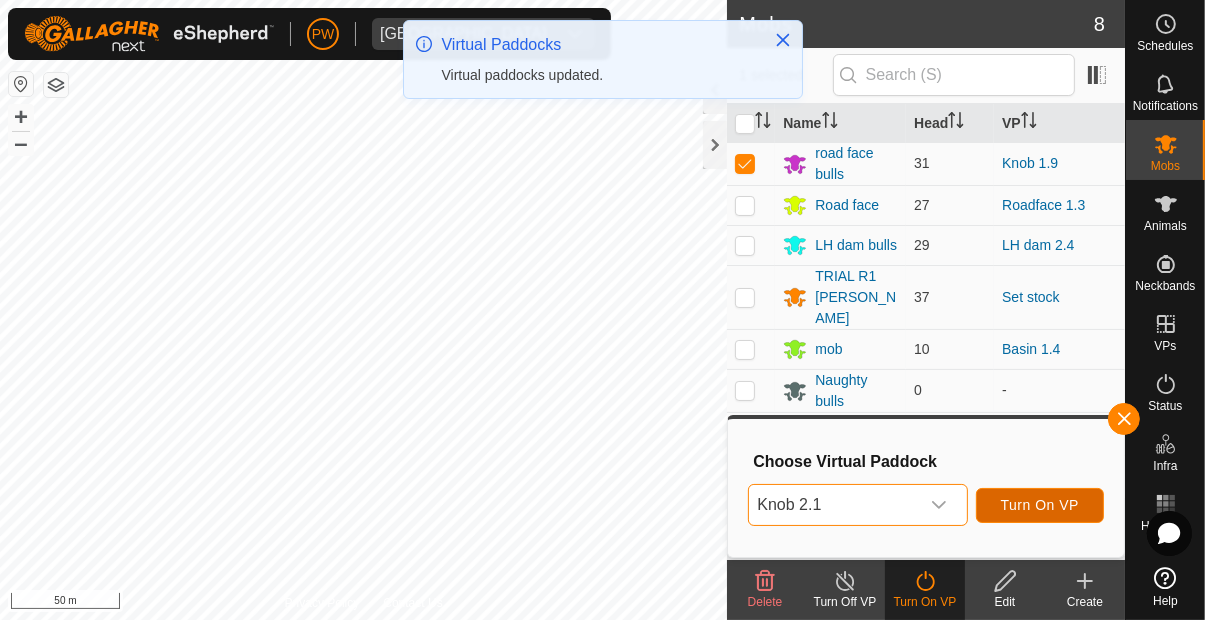 click on "Turn On VP" at bounding box center (1040, 505) 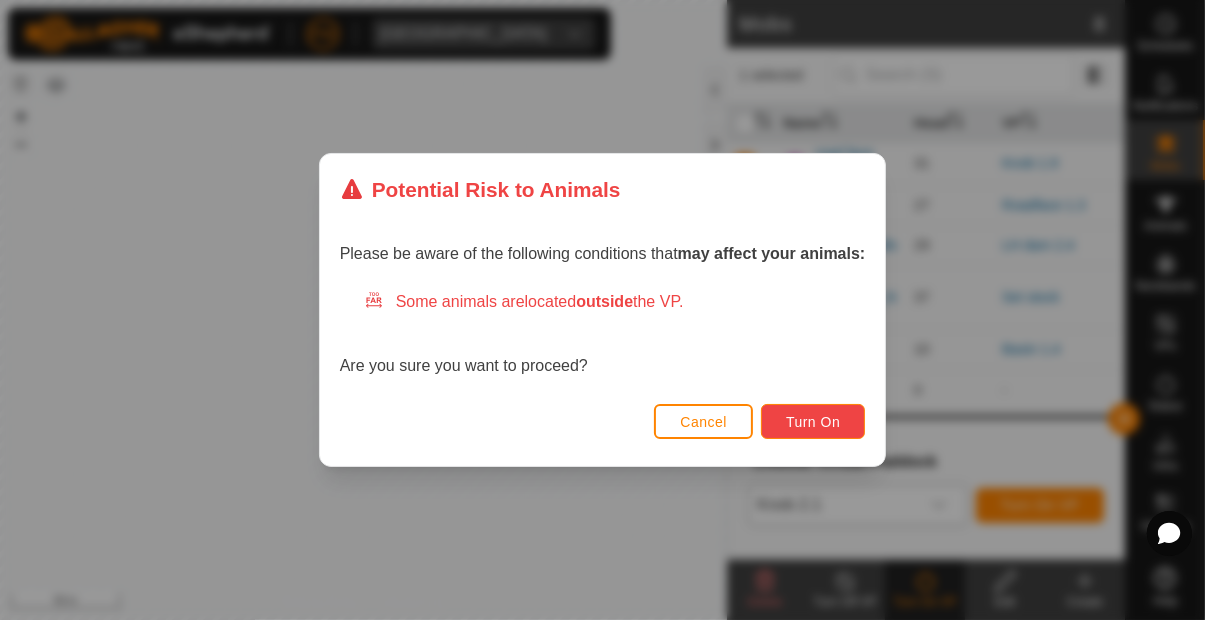 click on "Turn On" at bounding box center (813, 422) 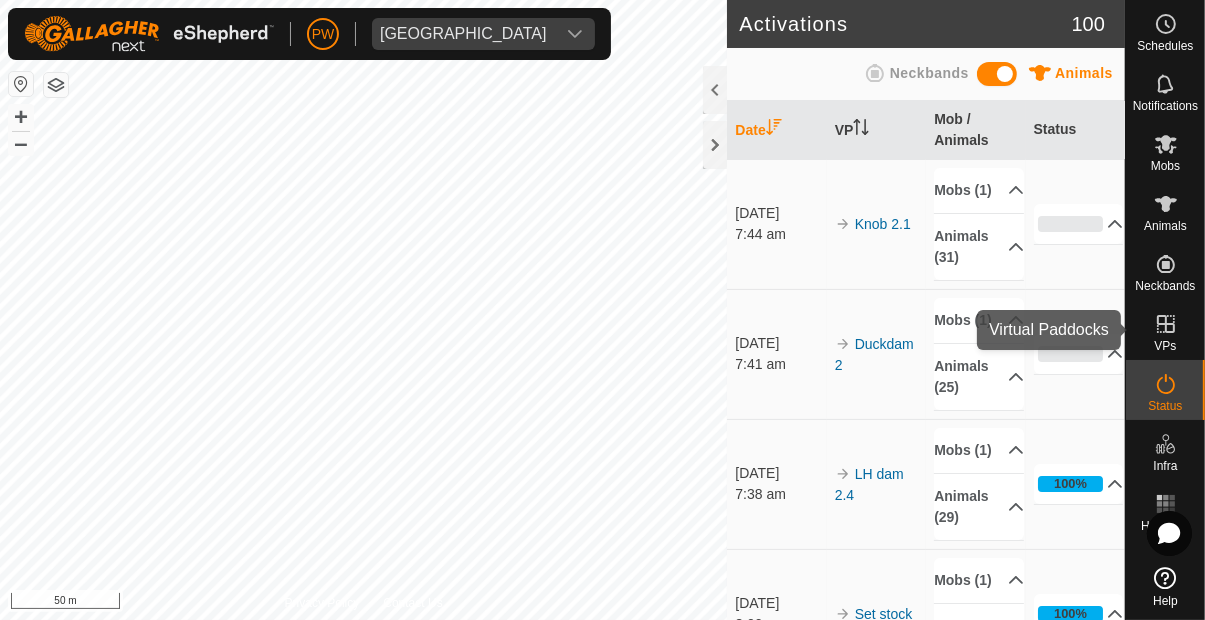 click at bounding box center [1166, 324] 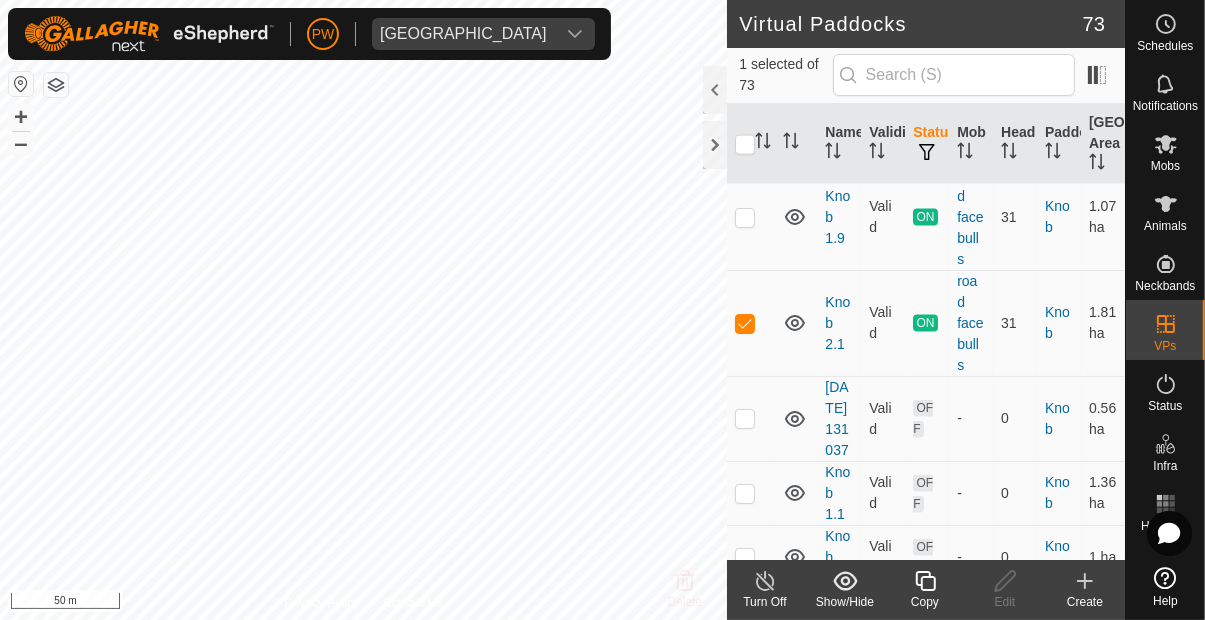 scroll, scrollTop: 2634, scrollLeft: 0, axis: vertical 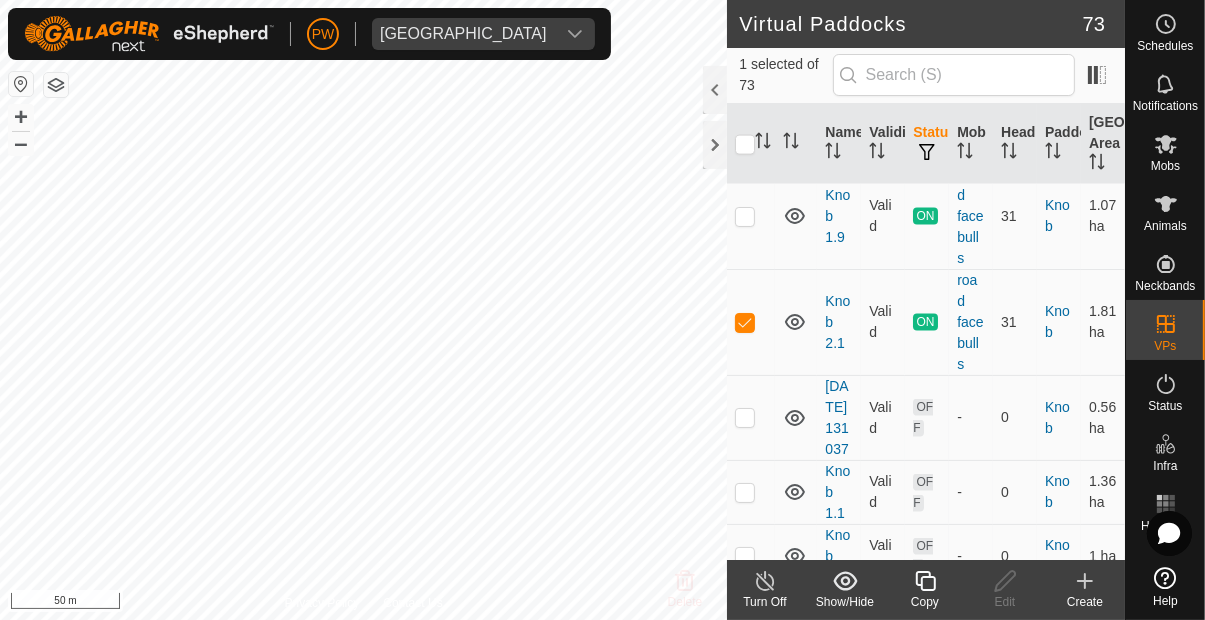 click at bounding box center (745, 323) 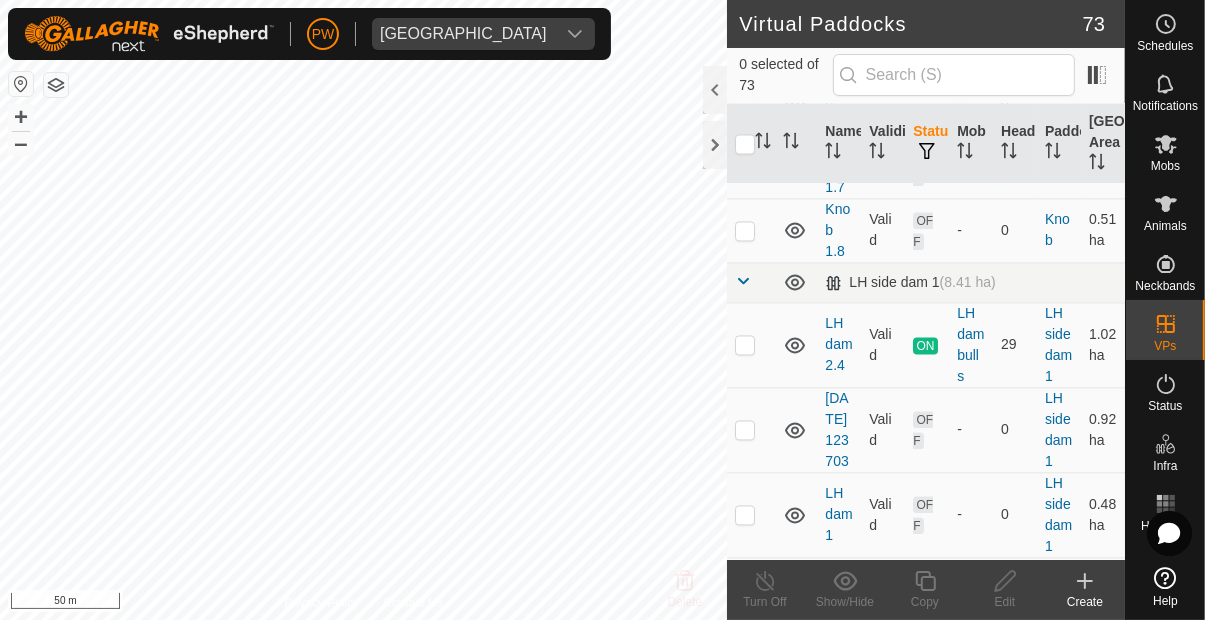 scroll, scrollTop: 3508, scrollLeft: 0, axis: vertical 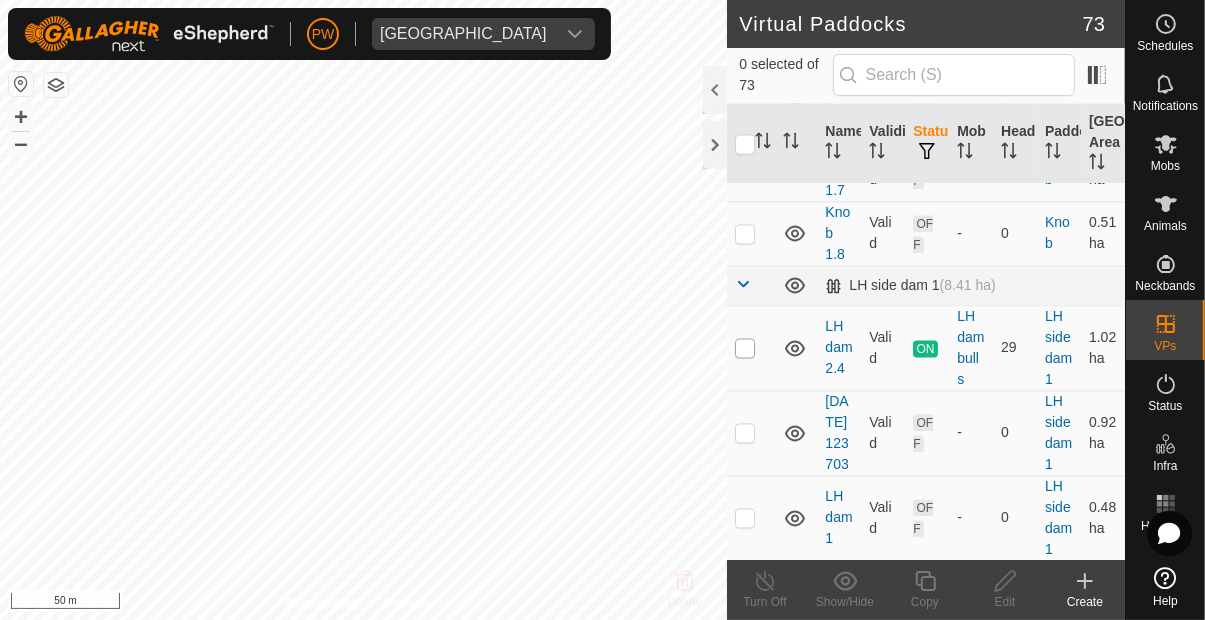 click at bounding box center (745, 349) 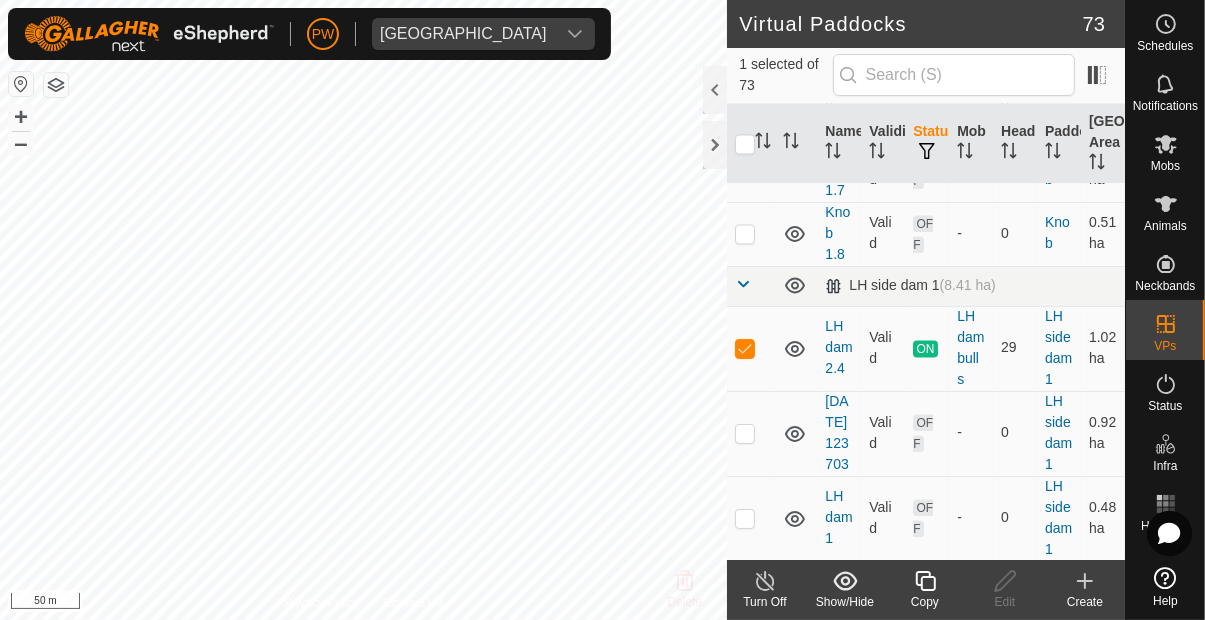click 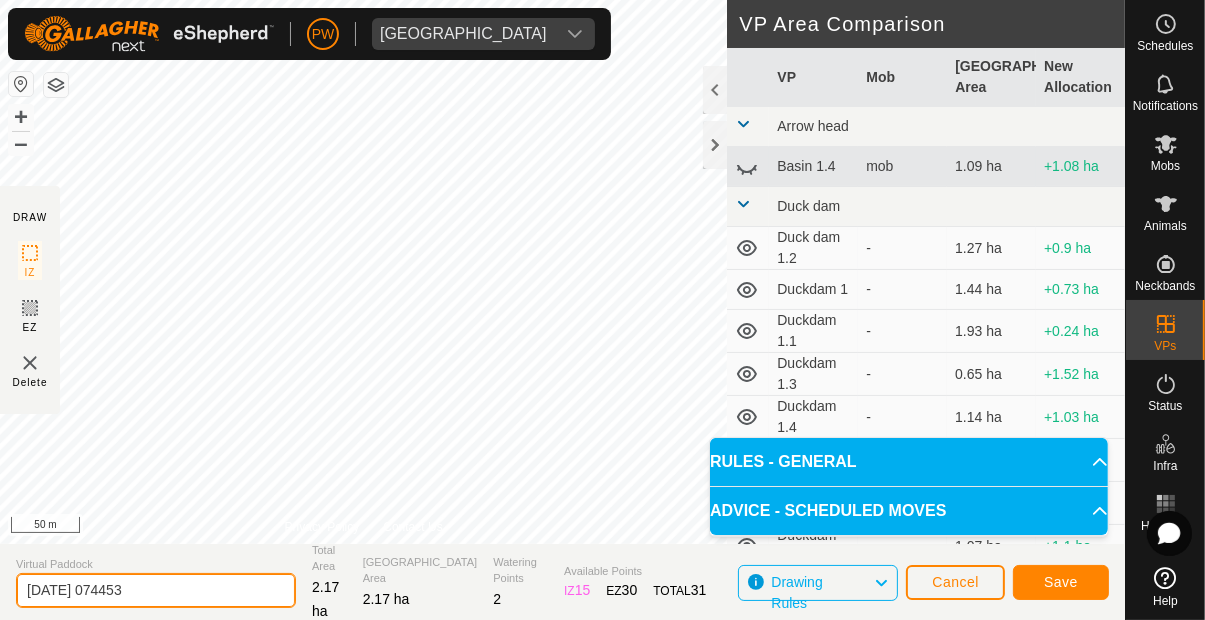 click on "[DATE] 074453" 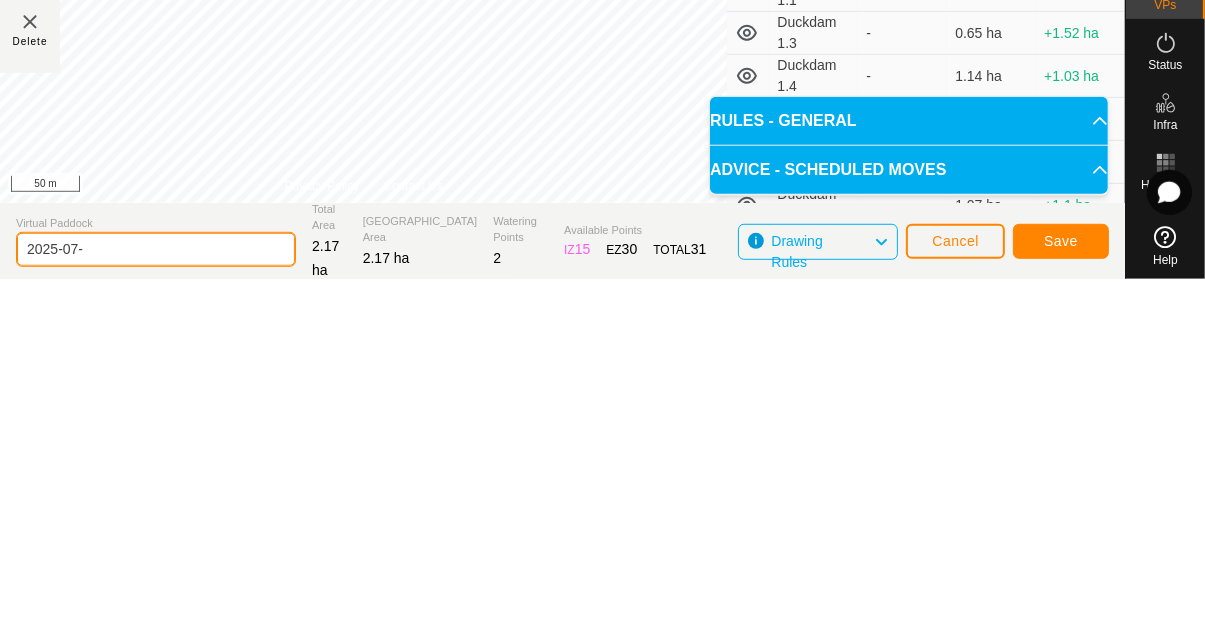 type on "2025-07" 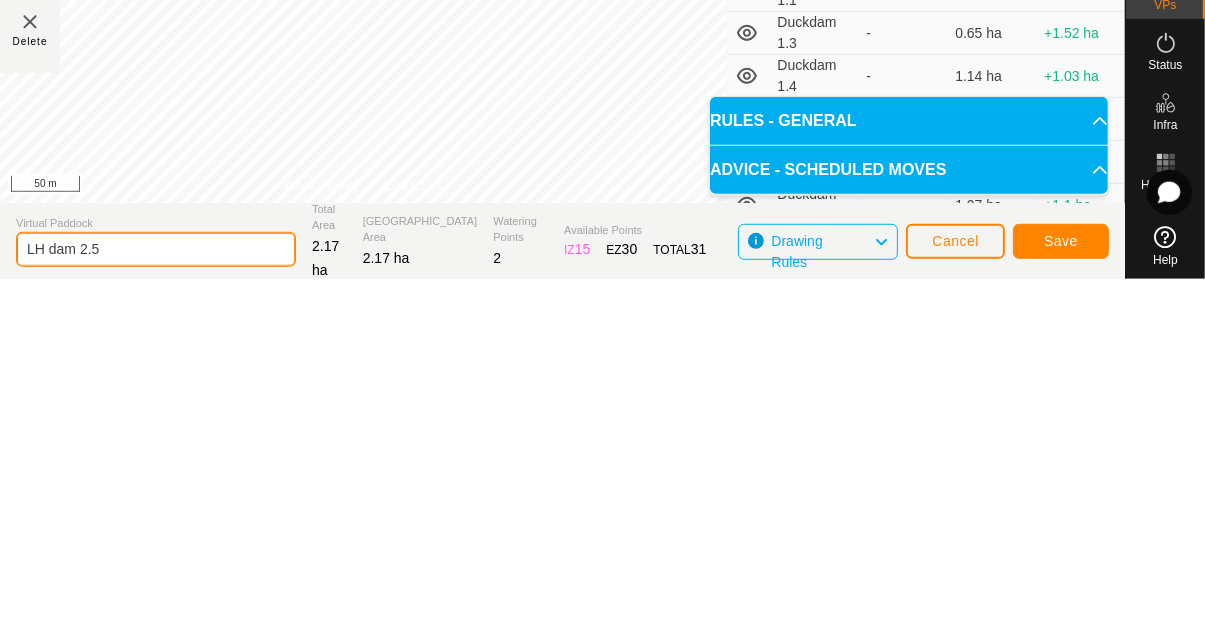 type on "LH dam 2.5" 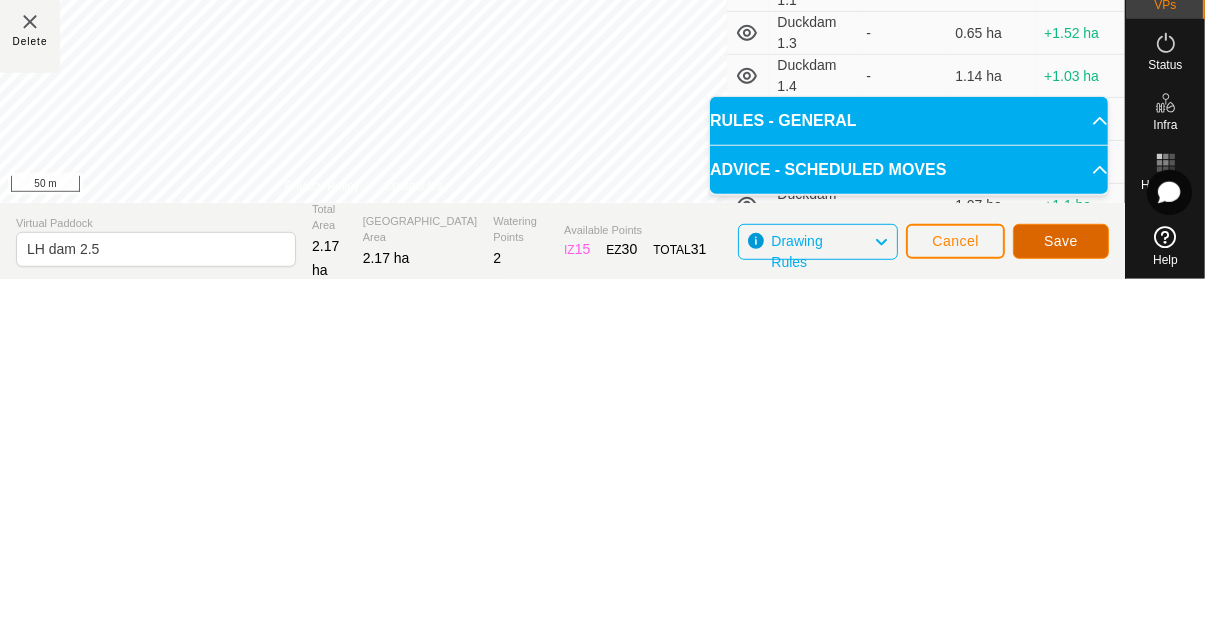click on "Save" 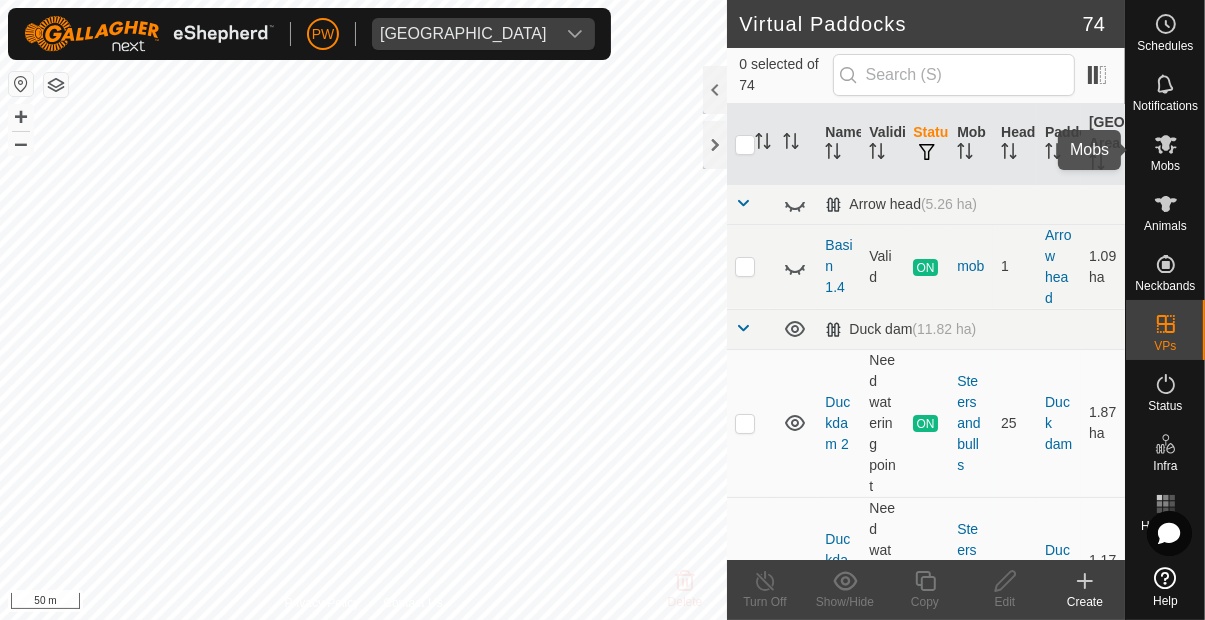 click 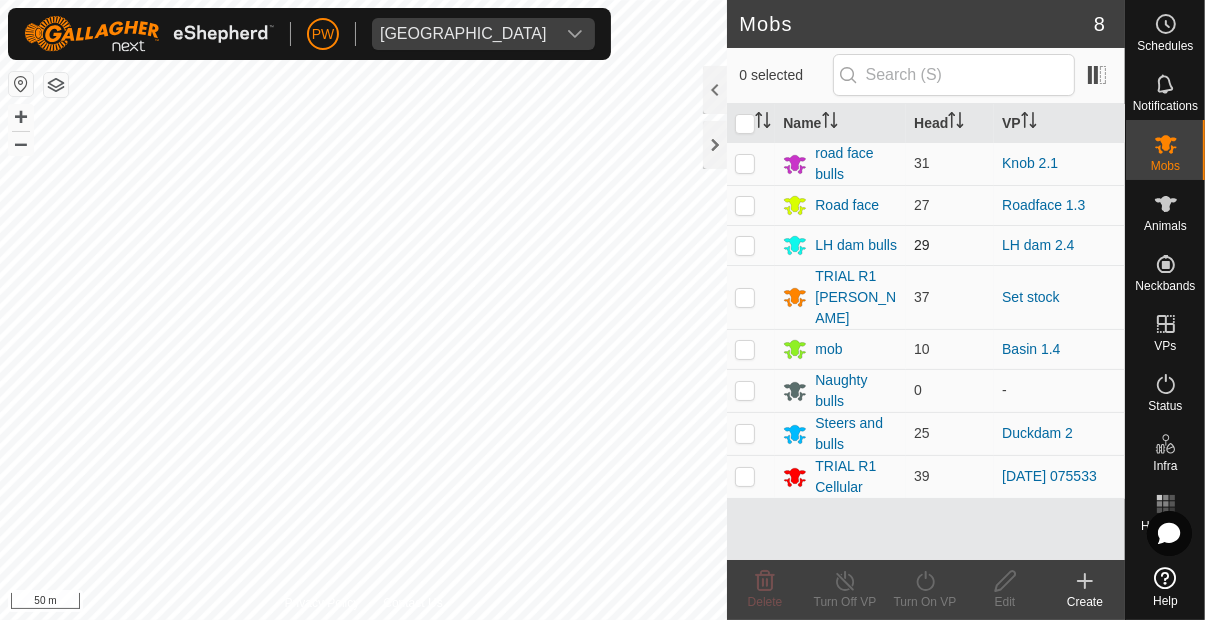 click at bounding box center [745, 245] 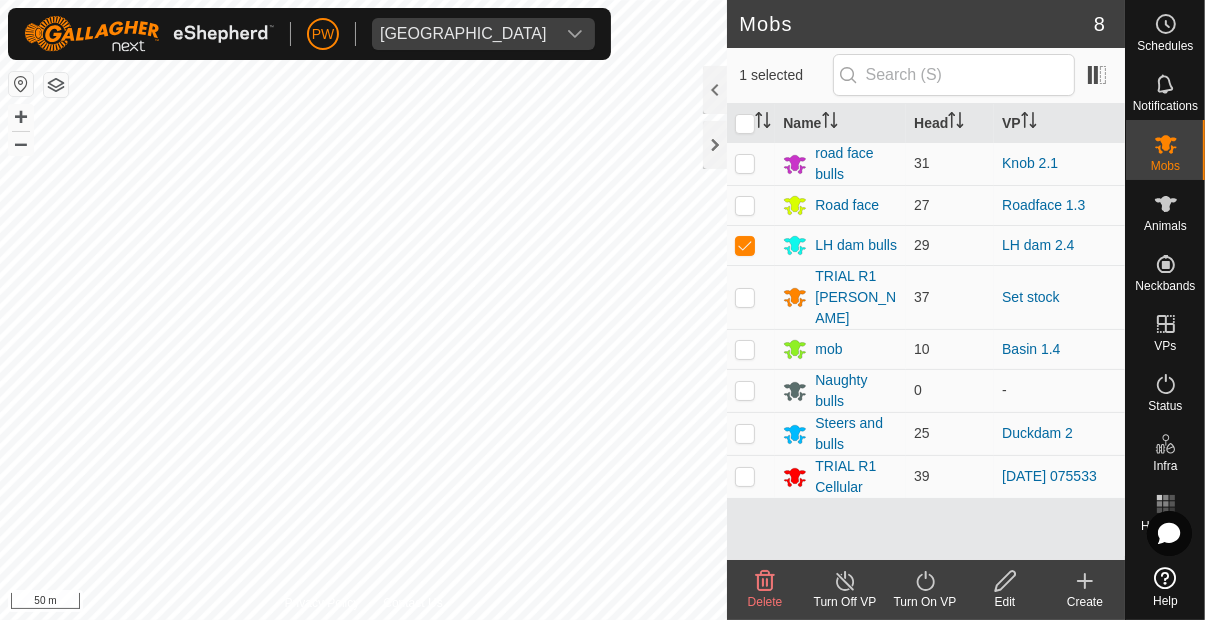 click on "Turn On VP" 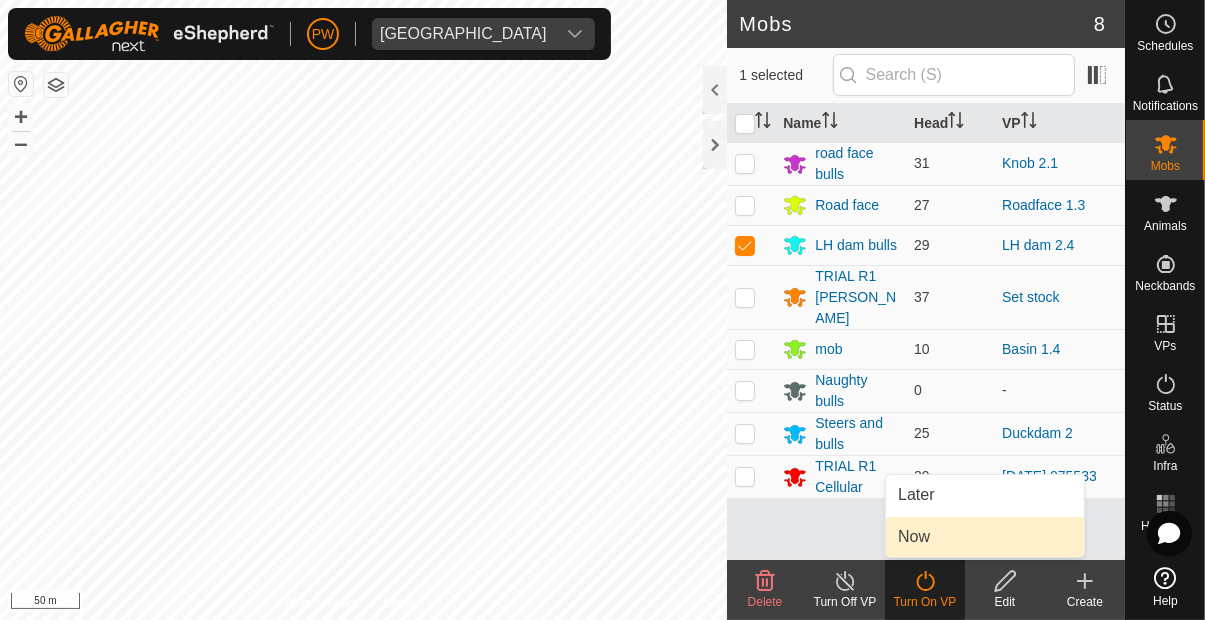 click on "Now" at bounding box center [914, 537] 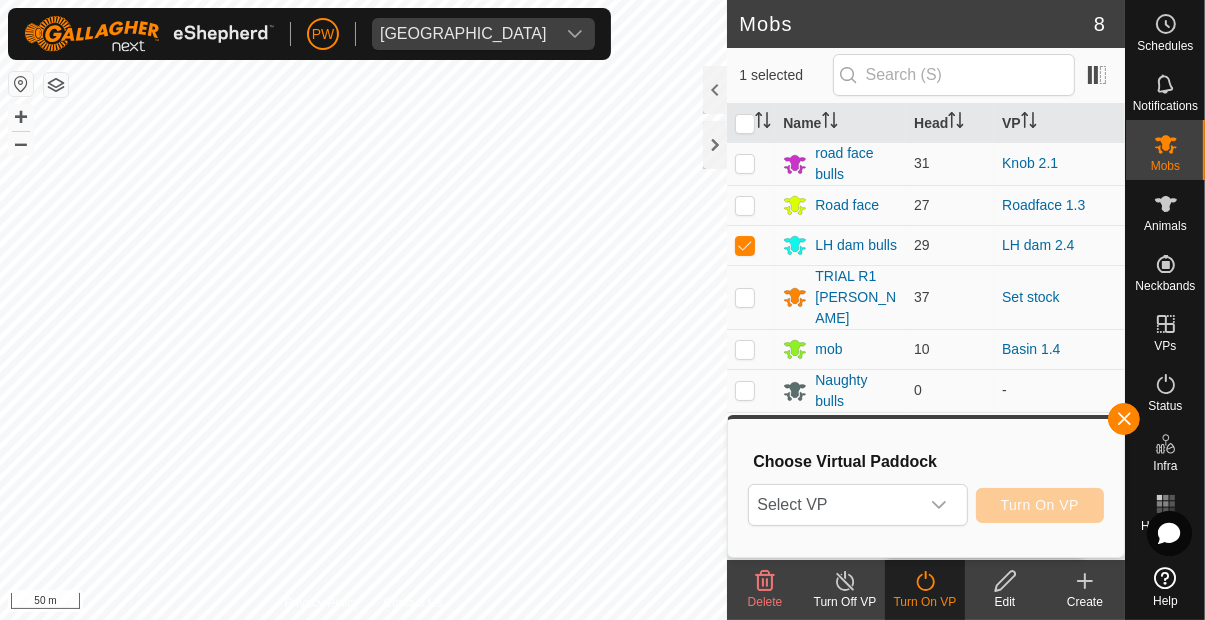 click on "Choose Virtual Paddock Select VP Turn On VP" at bounding box center [926, 488] 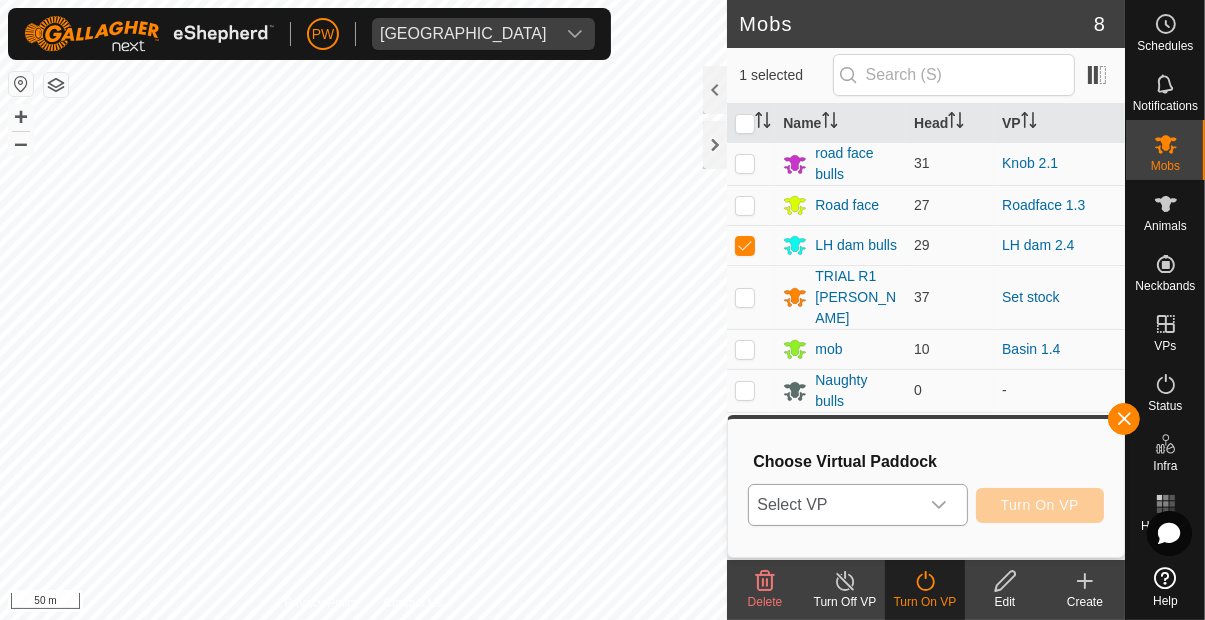 click 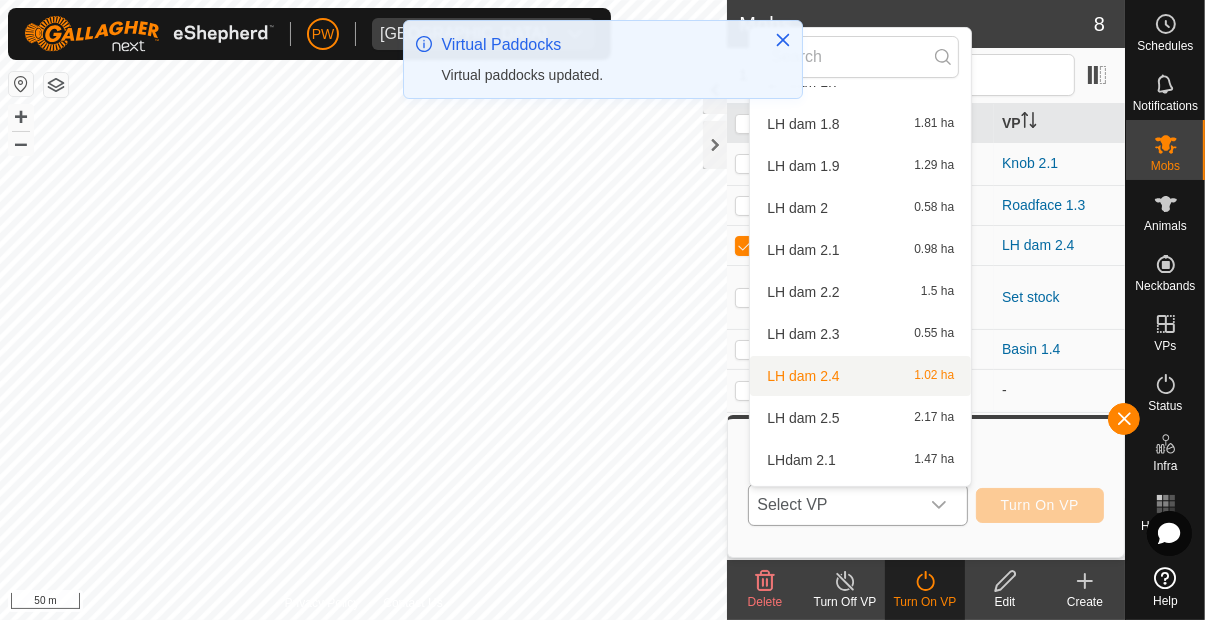 scroll, scrollTop: 1809, scrollLeft: 0, axis: vertical 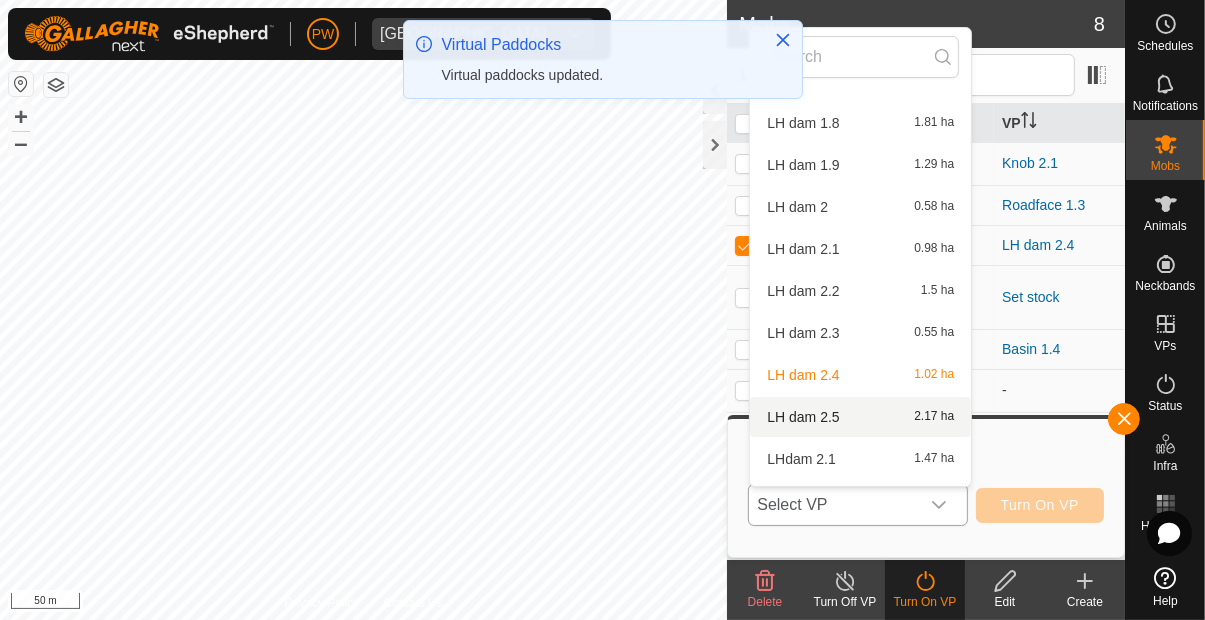 click on "LH dam 2.5  2.17 ha" at bounding box center (860, 417) 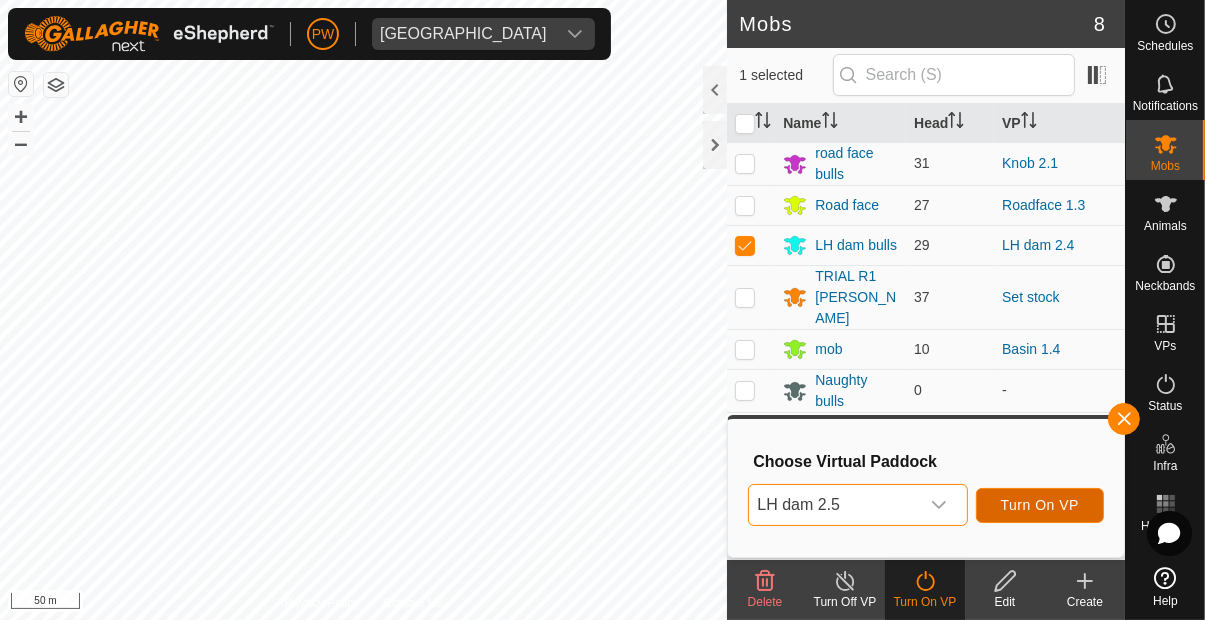 click on "Turn On VP" at bounding box center [1040, 505] 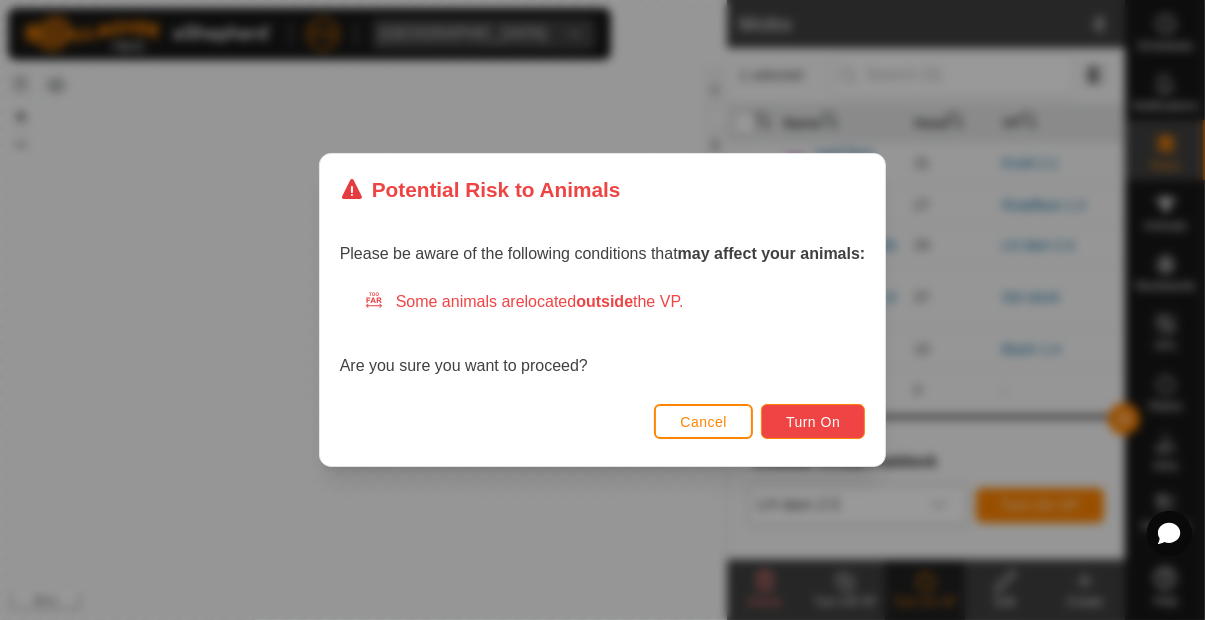 click on "Turn On" at bounding box center [813, 422] 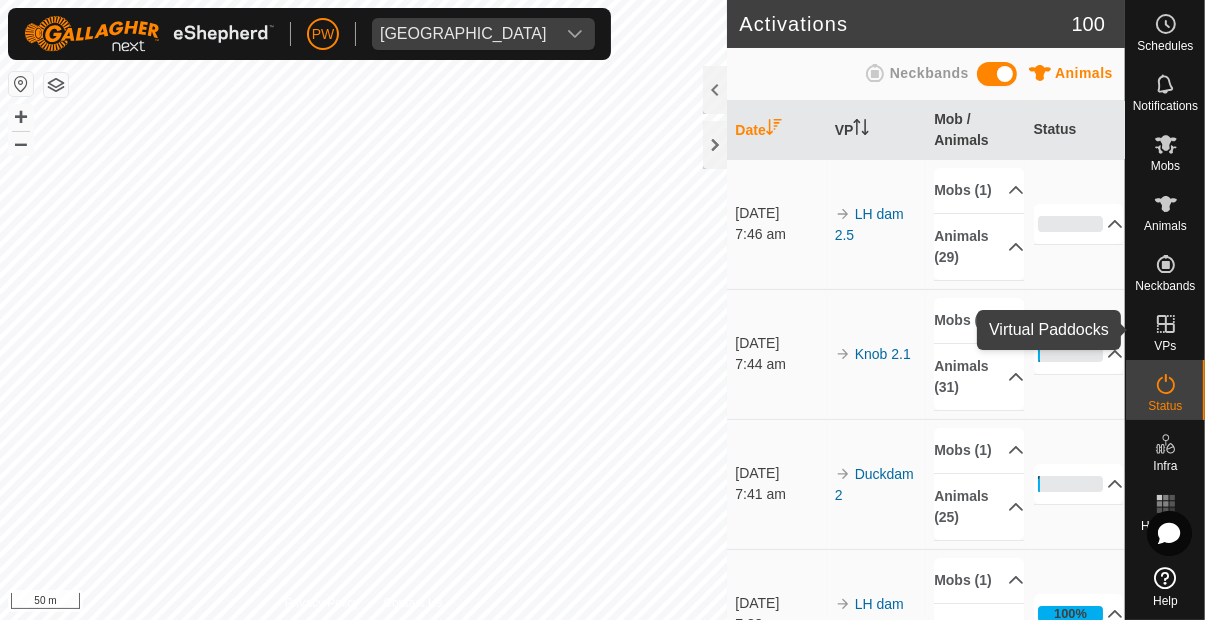 click 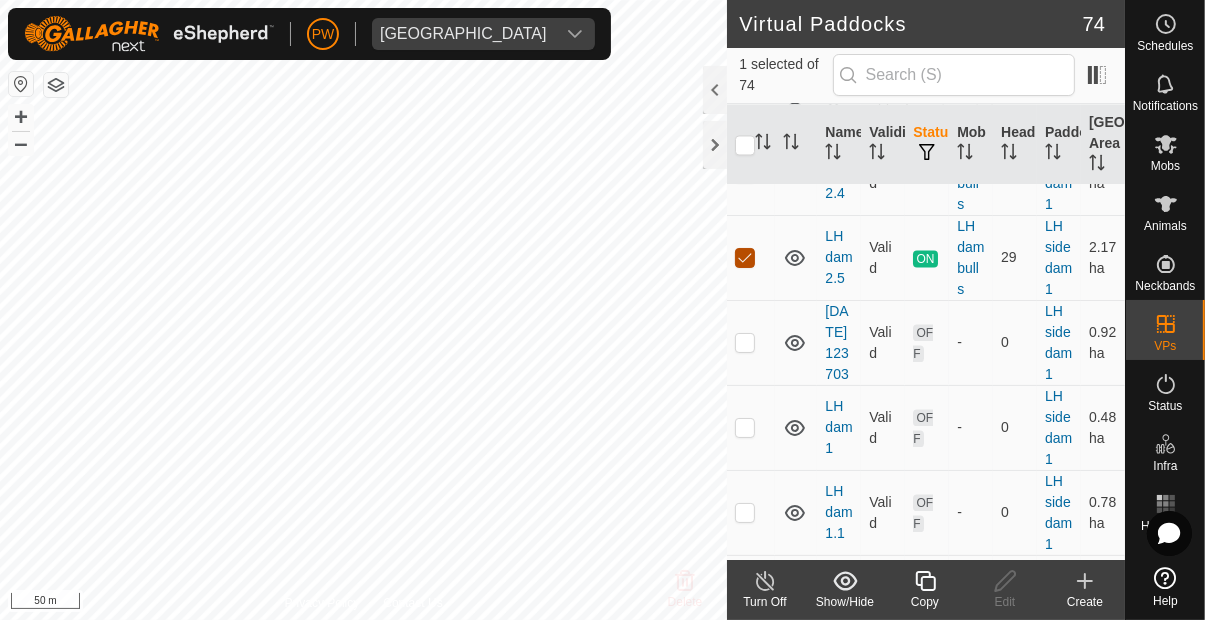 scroll, scrollTop: 3686, scrollLeft: 0, axis: vertical 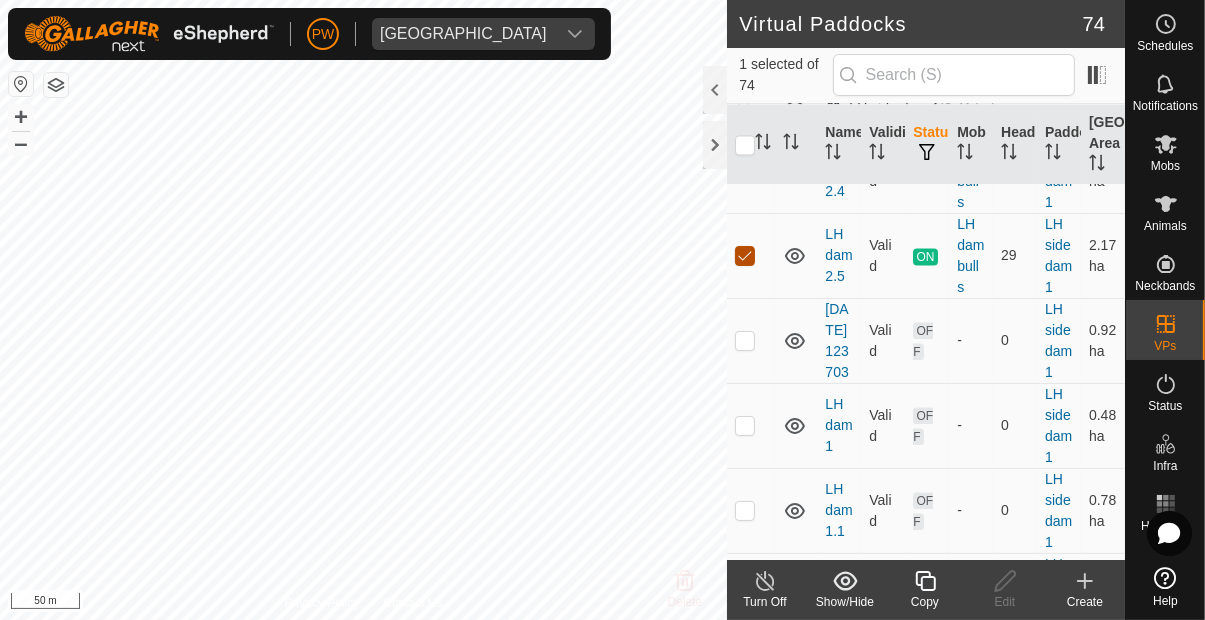 click at bounding box center [745, 256] 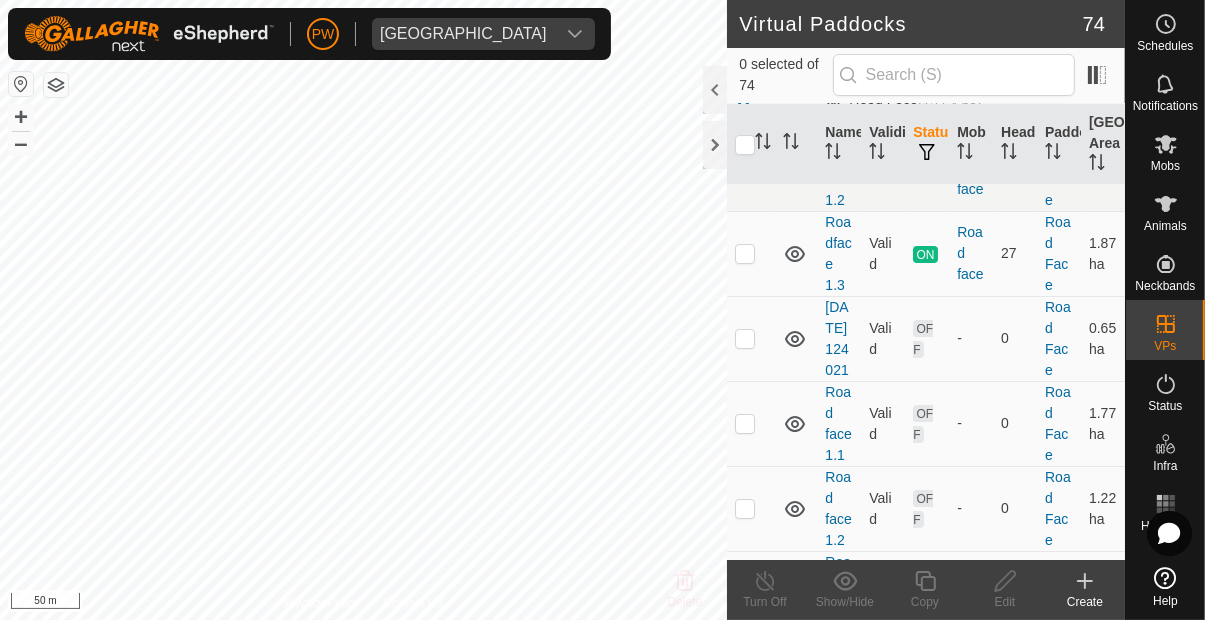 scroll, scrollTop: 6440, scrollLeft: 0, axis: vertical 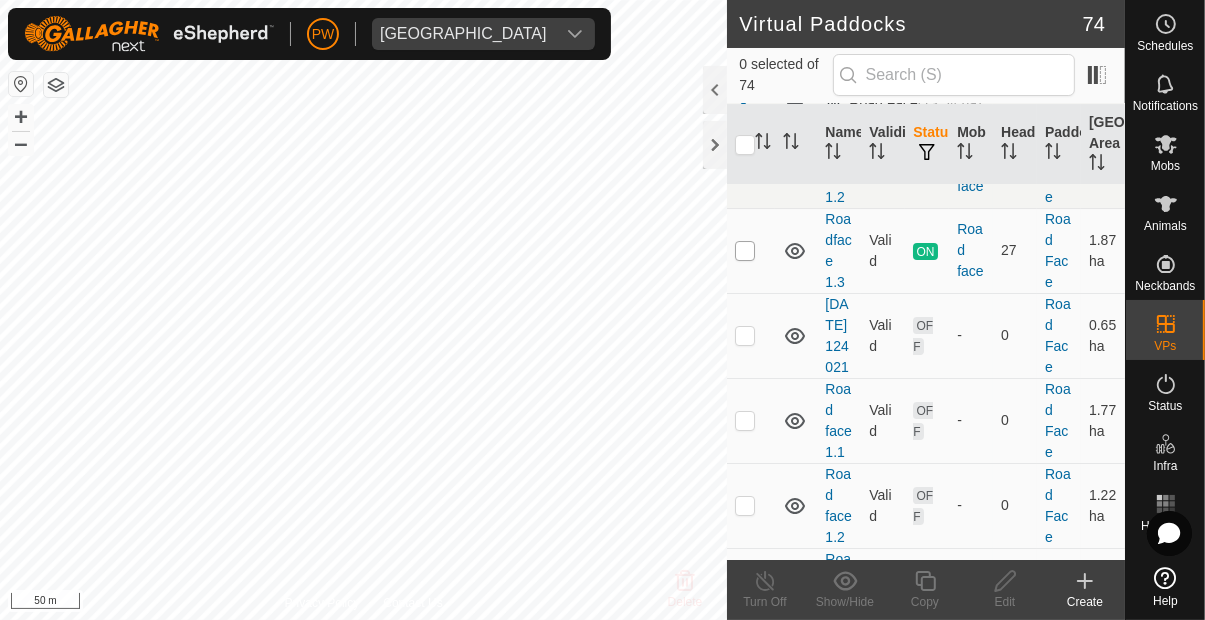 click at bounding box center [745, 251] 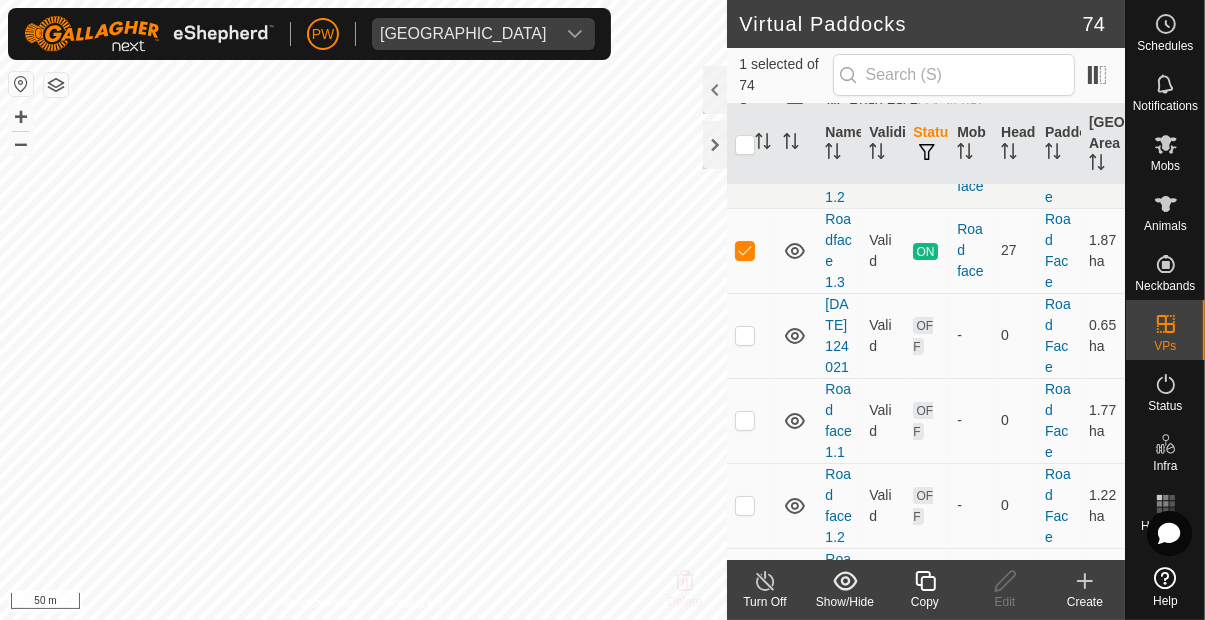 click 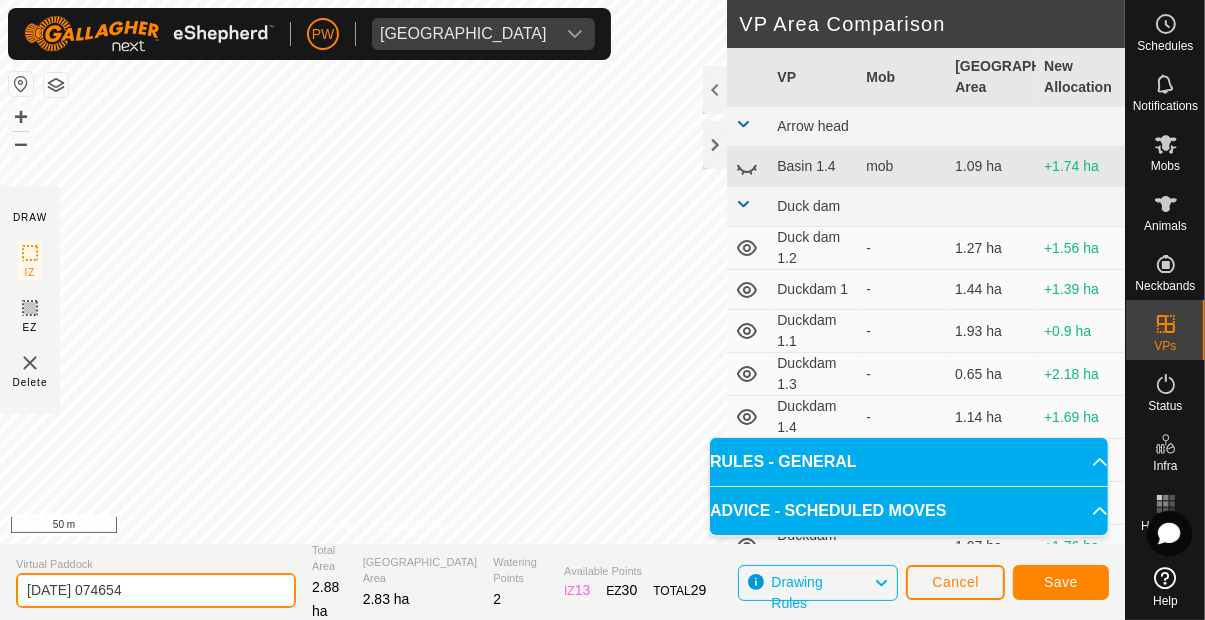 click on "[DATE] 074654" 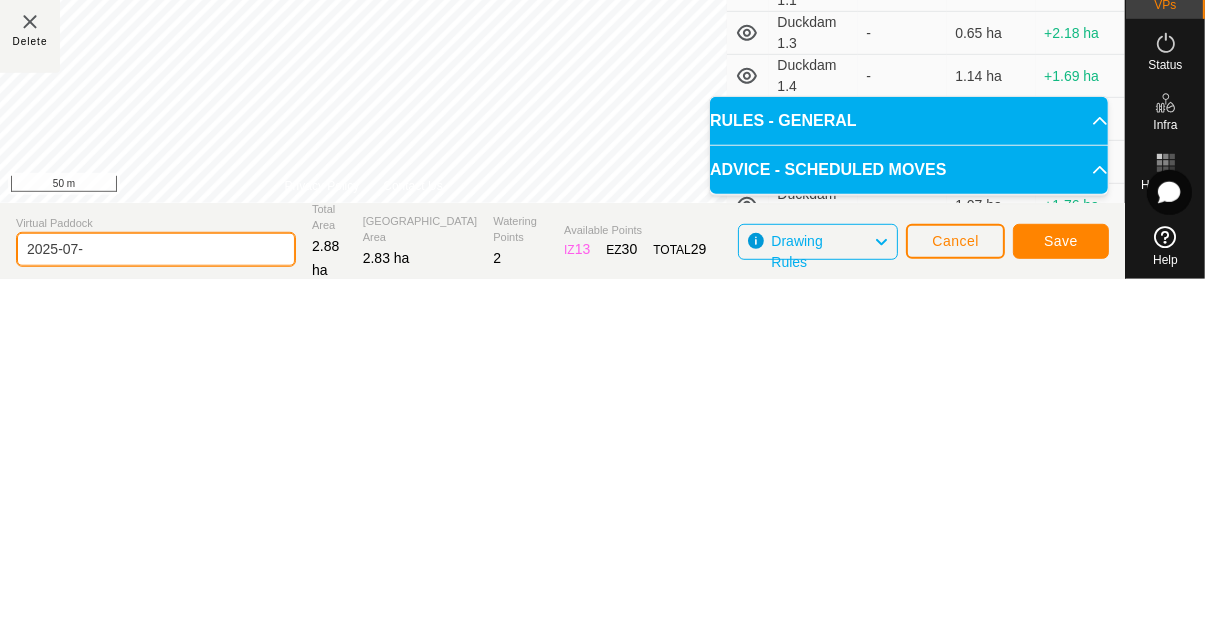 type on "2025-07" 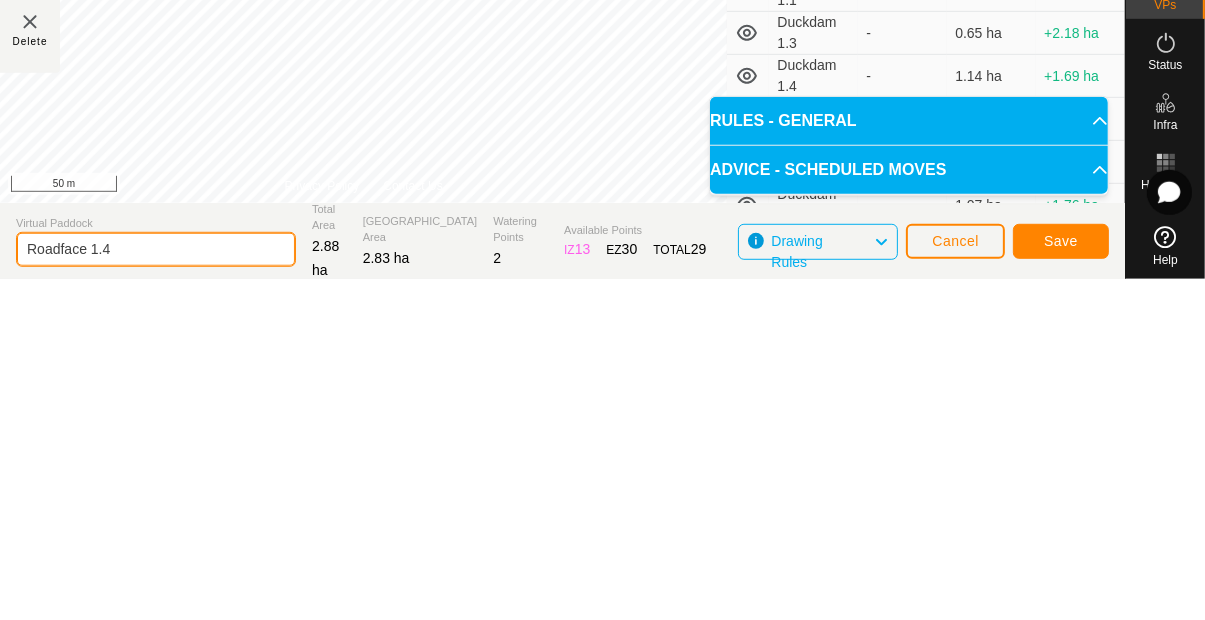 type on "Roadface 1.4" 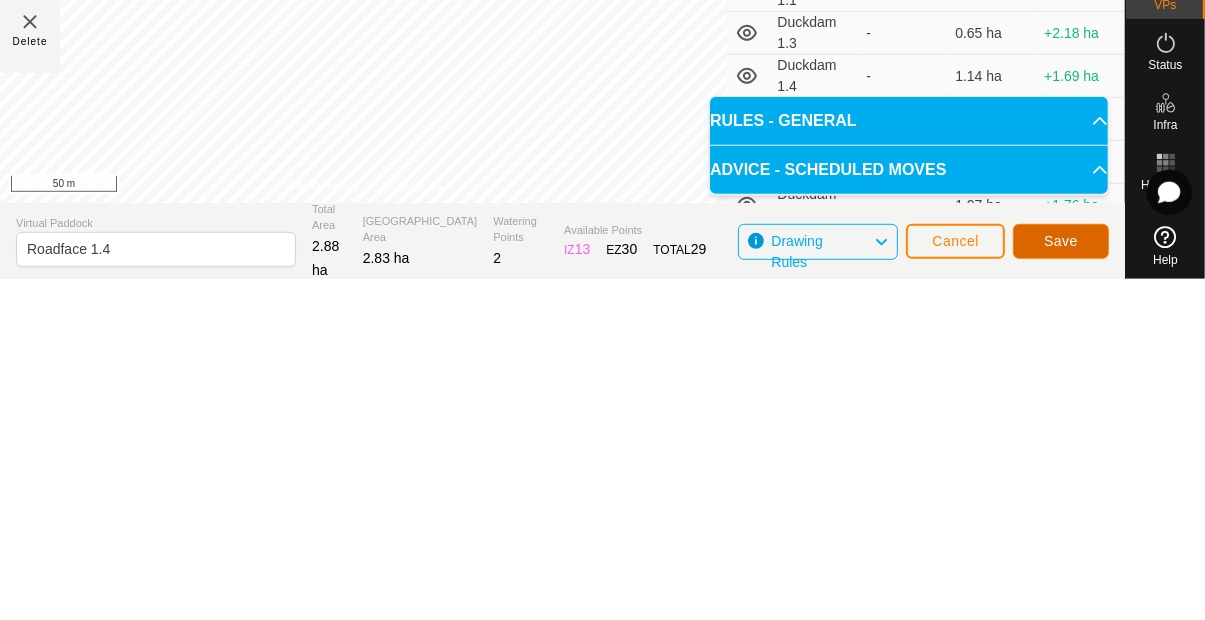 click on "Save" 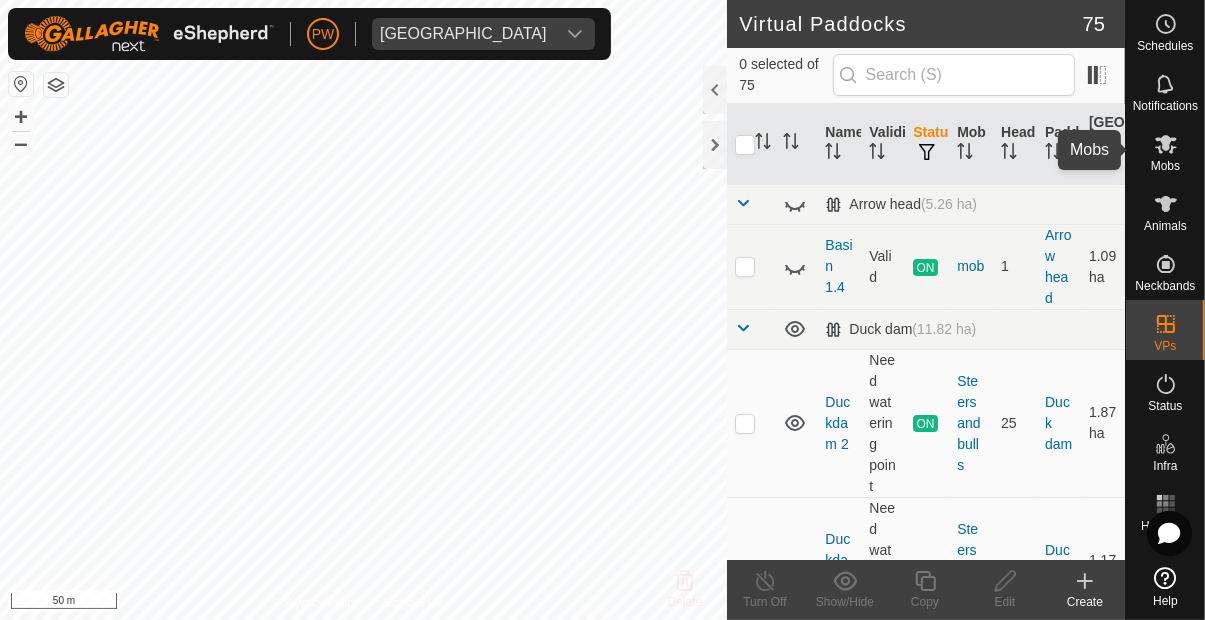 click 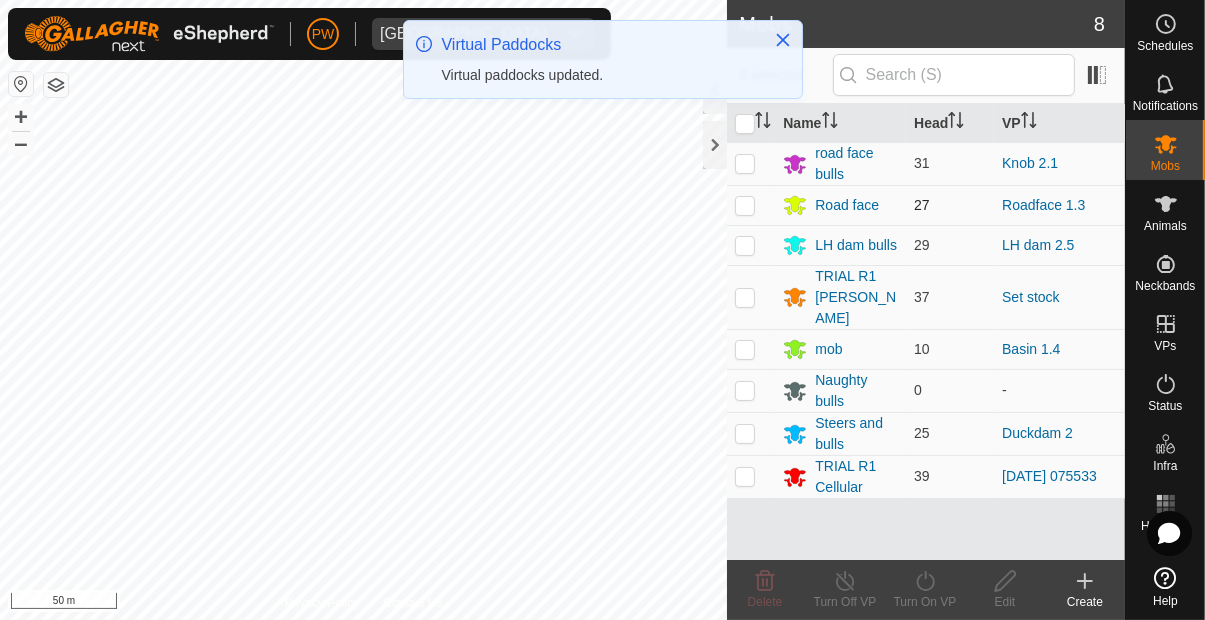 click at bounding box center [745, 205] 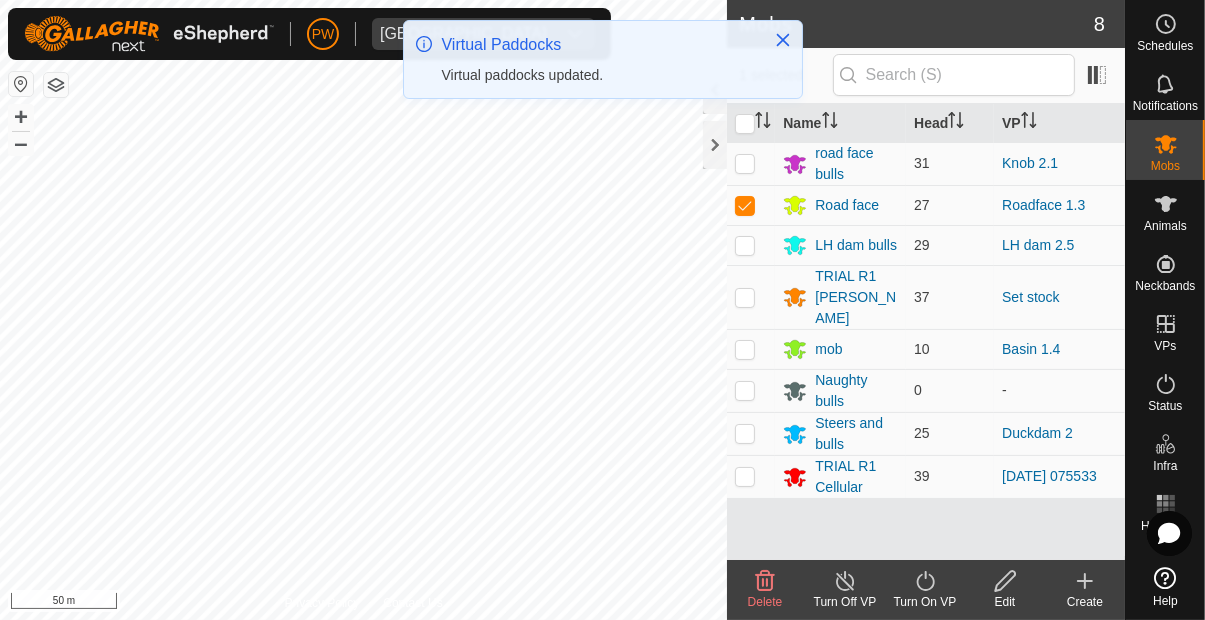 click on "Turn On VP" 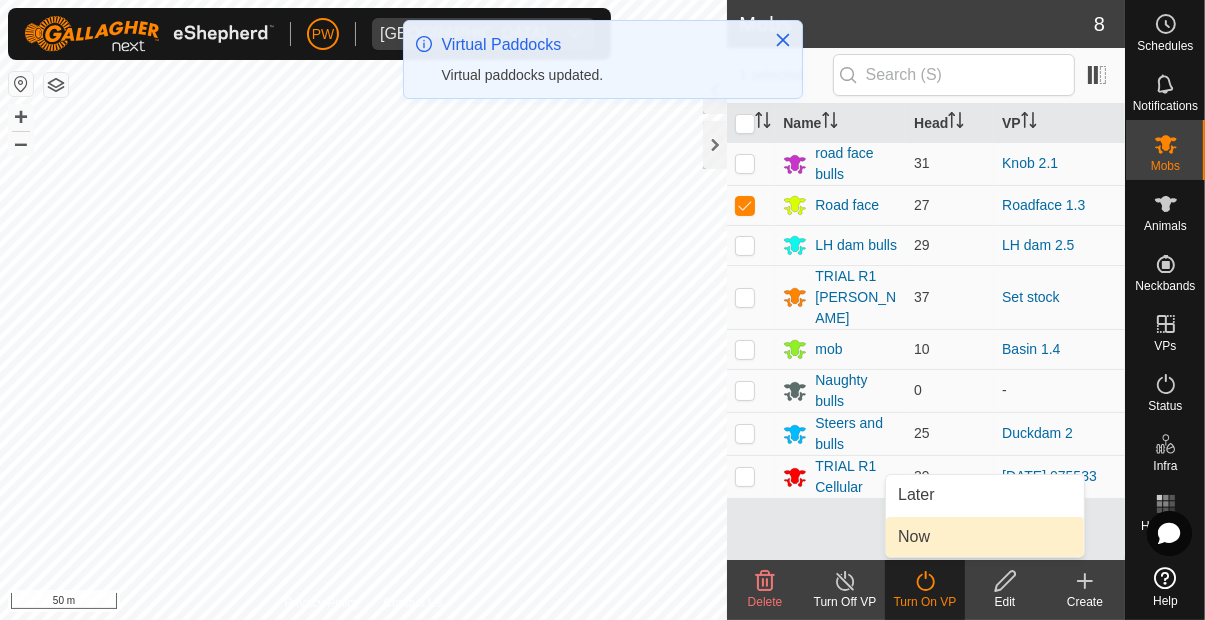 click on "Now" at bounding box center [914, 537] 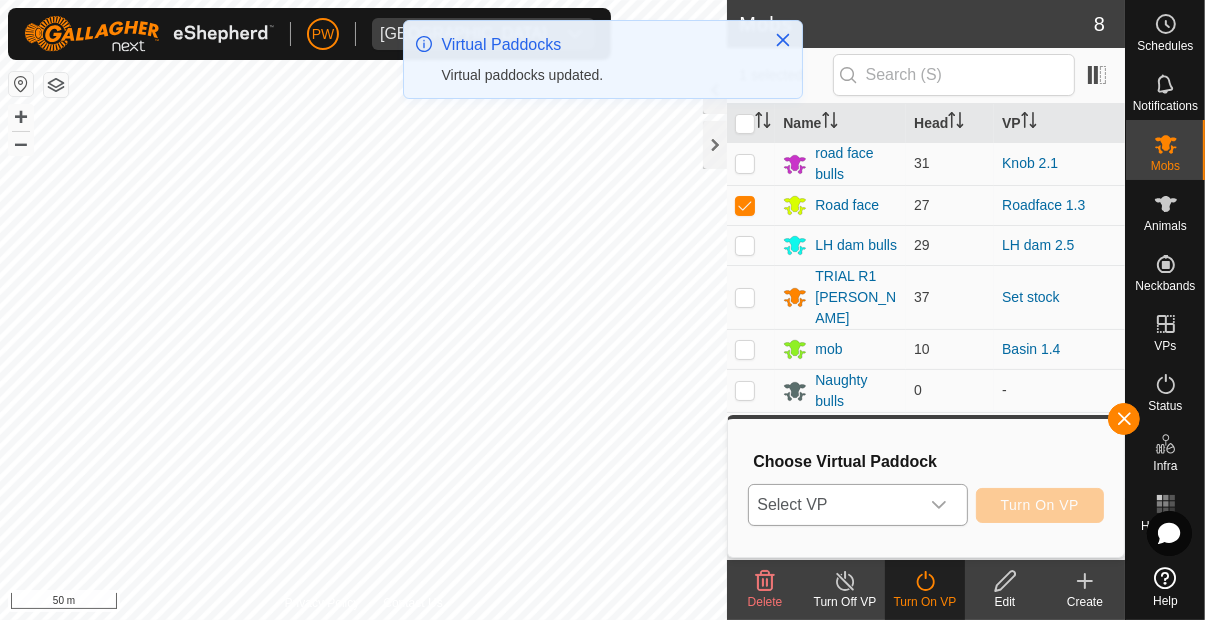 click 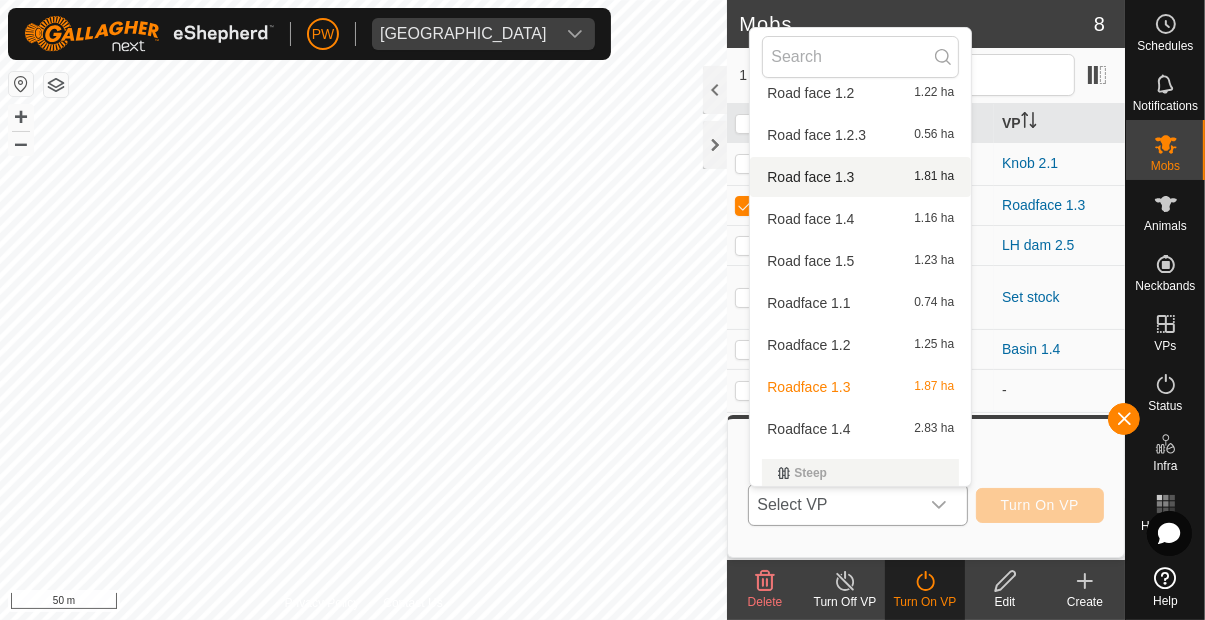 scroll, scrollTop: 2698, scrollLeft: 0, axis: vertical 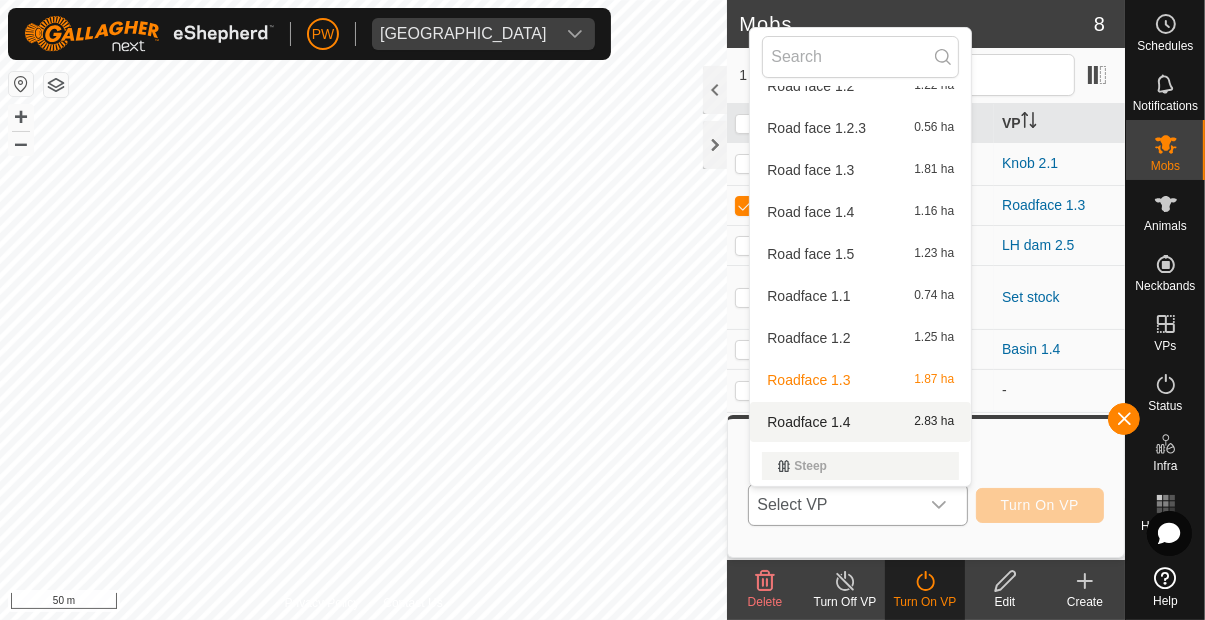 click on "Roadface 1.4  2.83 ha" at bounding box center (860, 422) 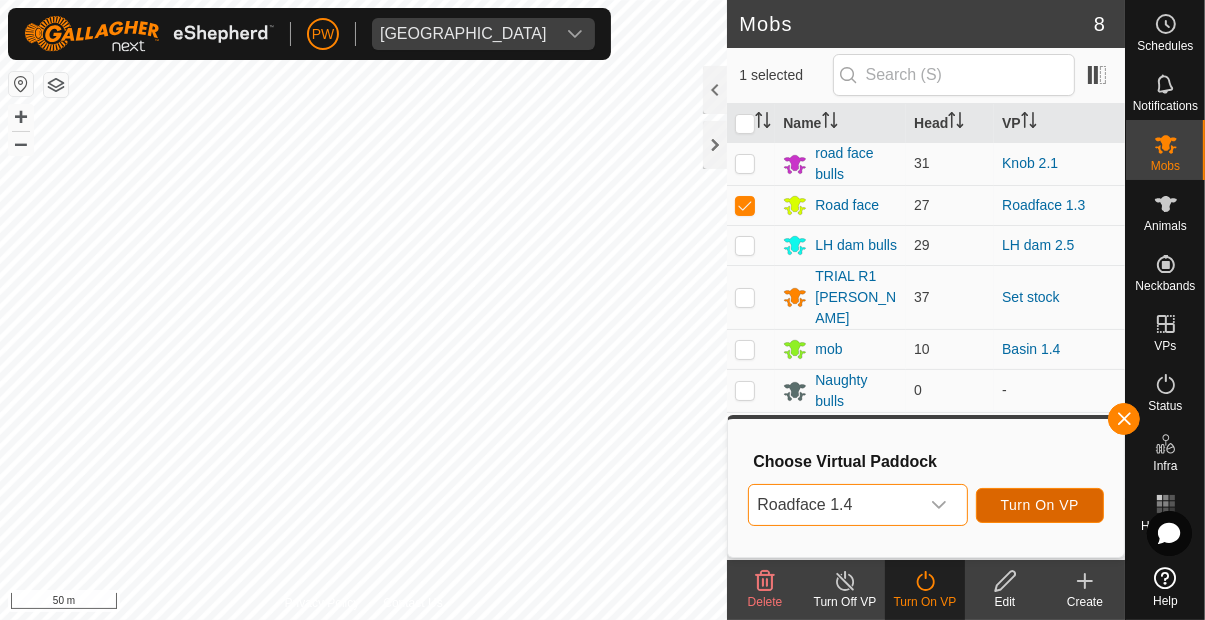 click on "Turn On VP" at bounding box center [1040, 505] 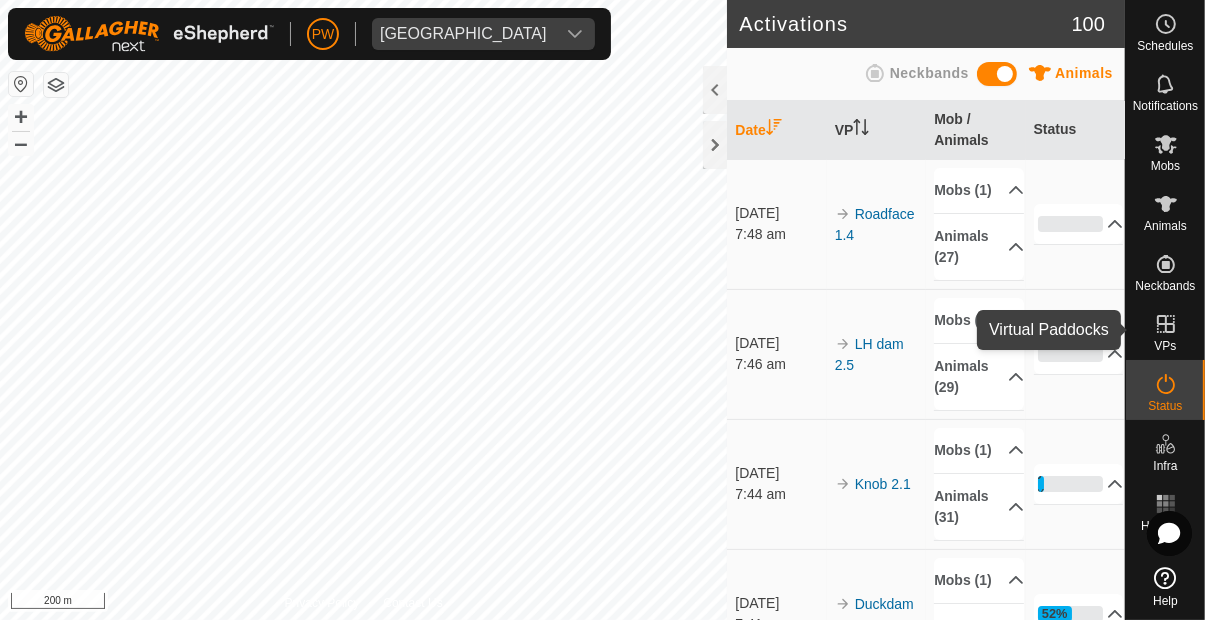 click at bounding box center (1166, 324) 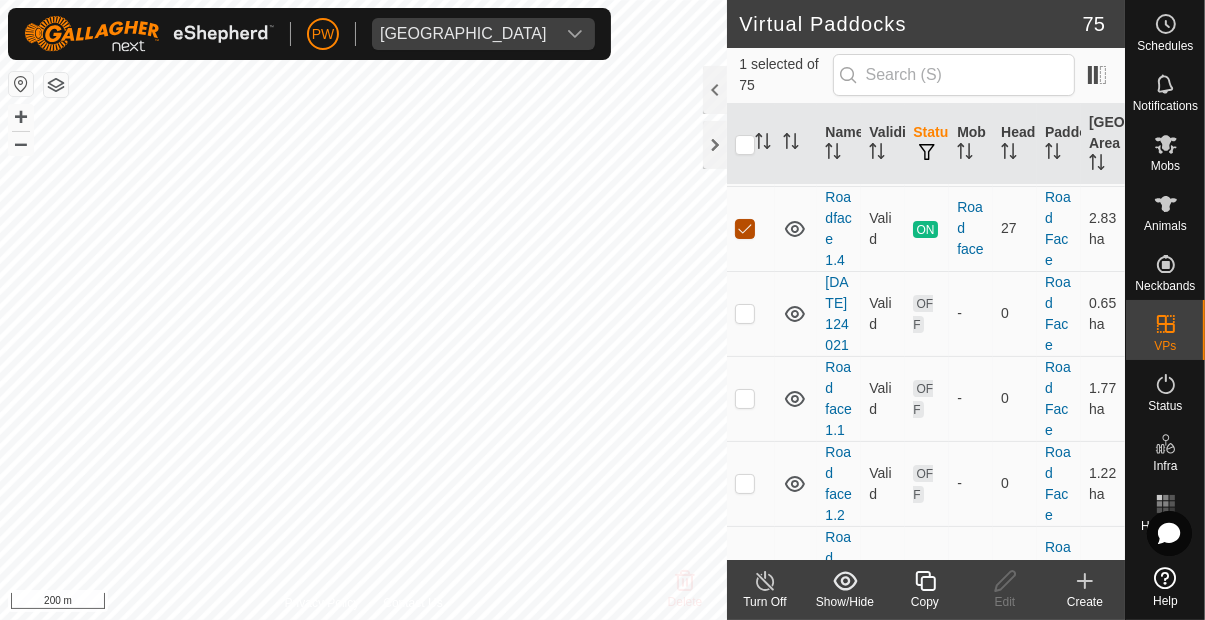 scroll, scrollTop: 6551, scrollLeft: 0, axis: vertical 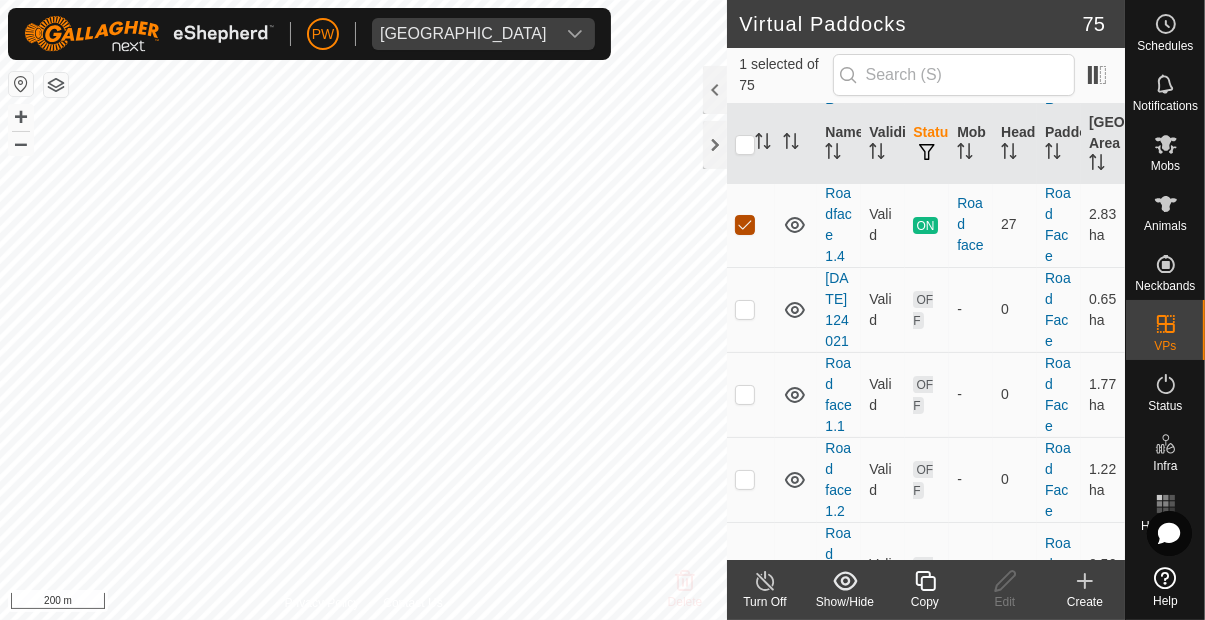 click at bounding box center [745, 225] 